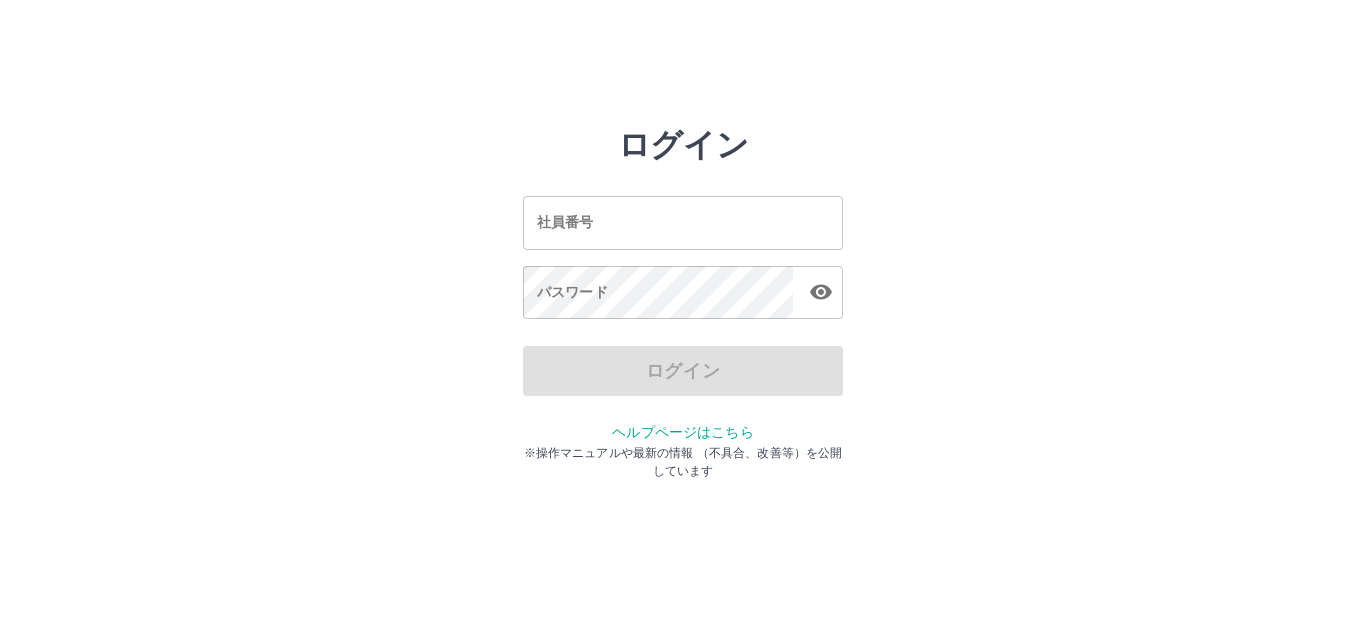 scroll, scrollTop: 0, scrollLeft: 0, axis: both 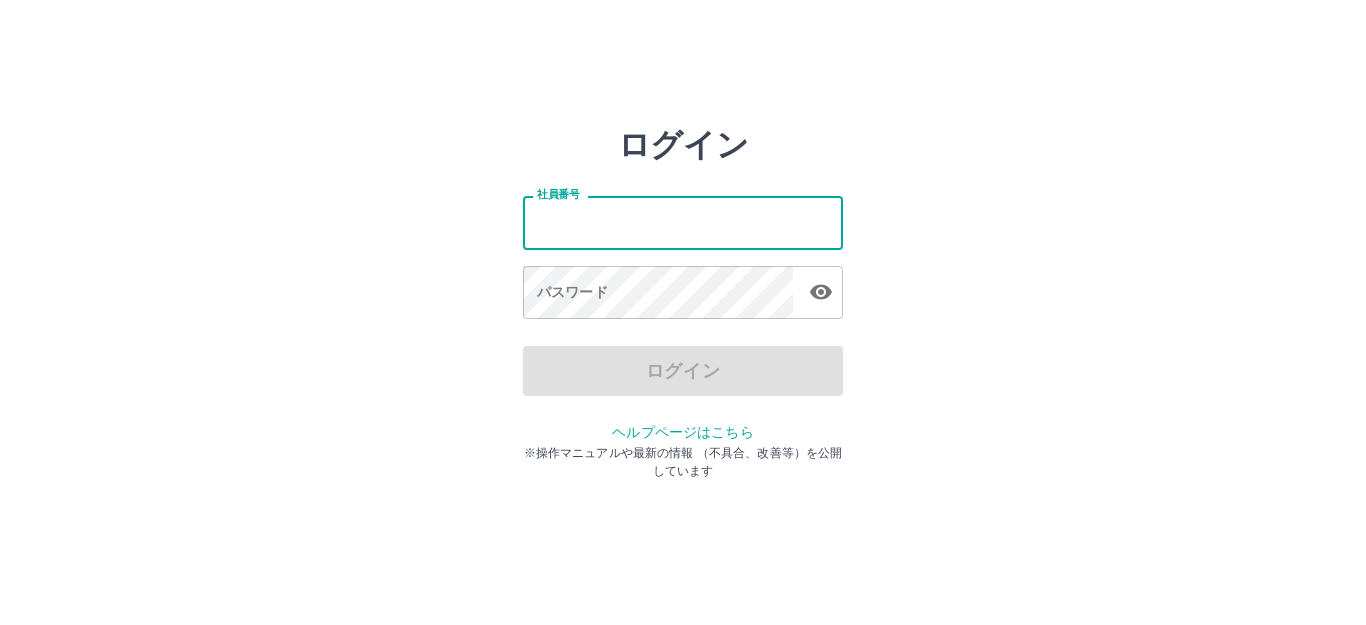 click on "社員番号" at bounding box center (683, 222) 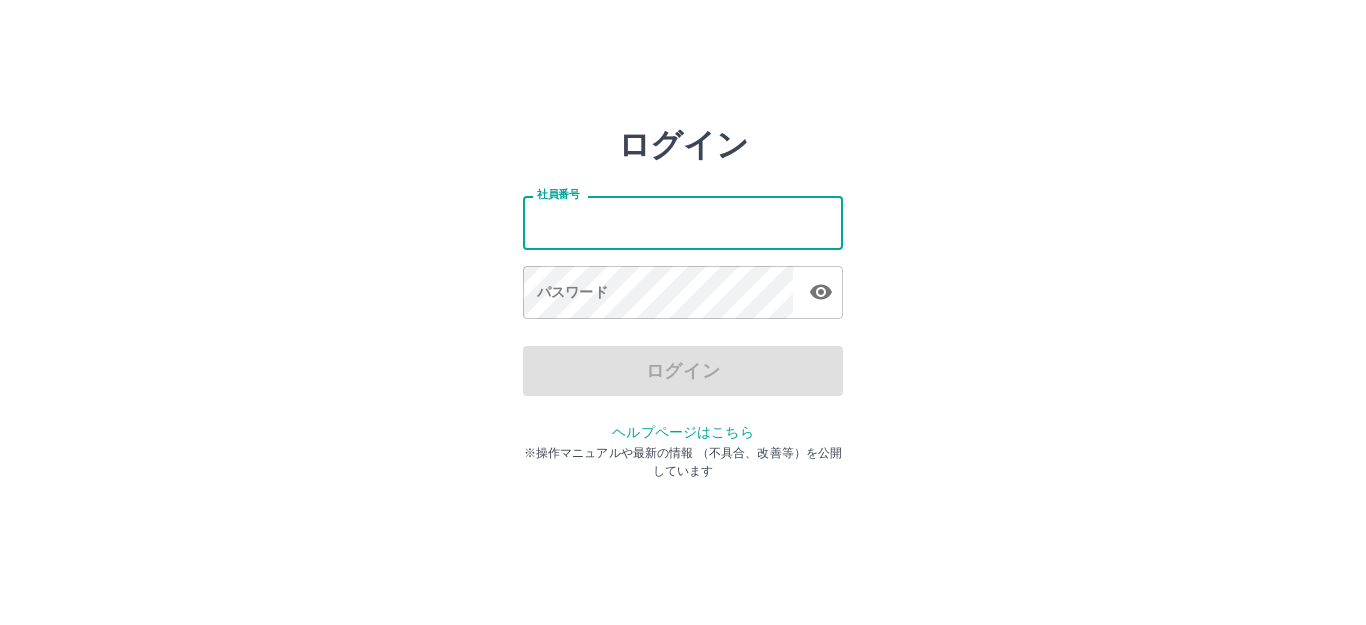 type on "*******" 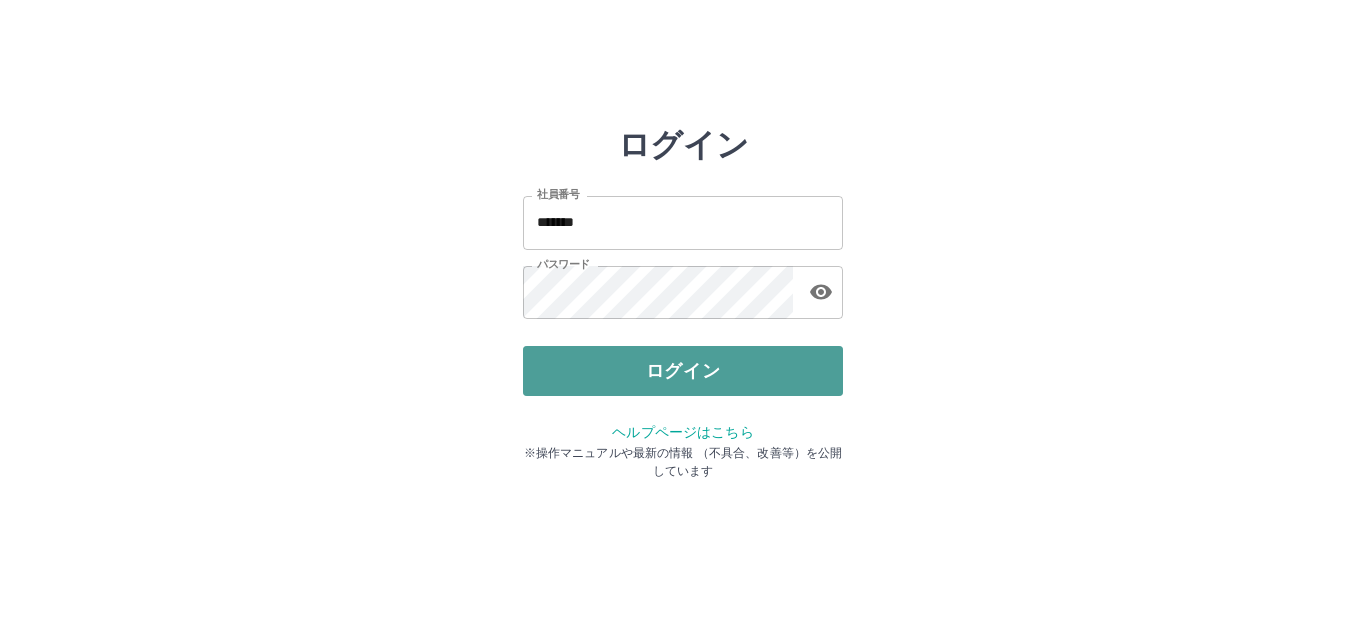 click on "ログイン" at bounding box center [683, 371] 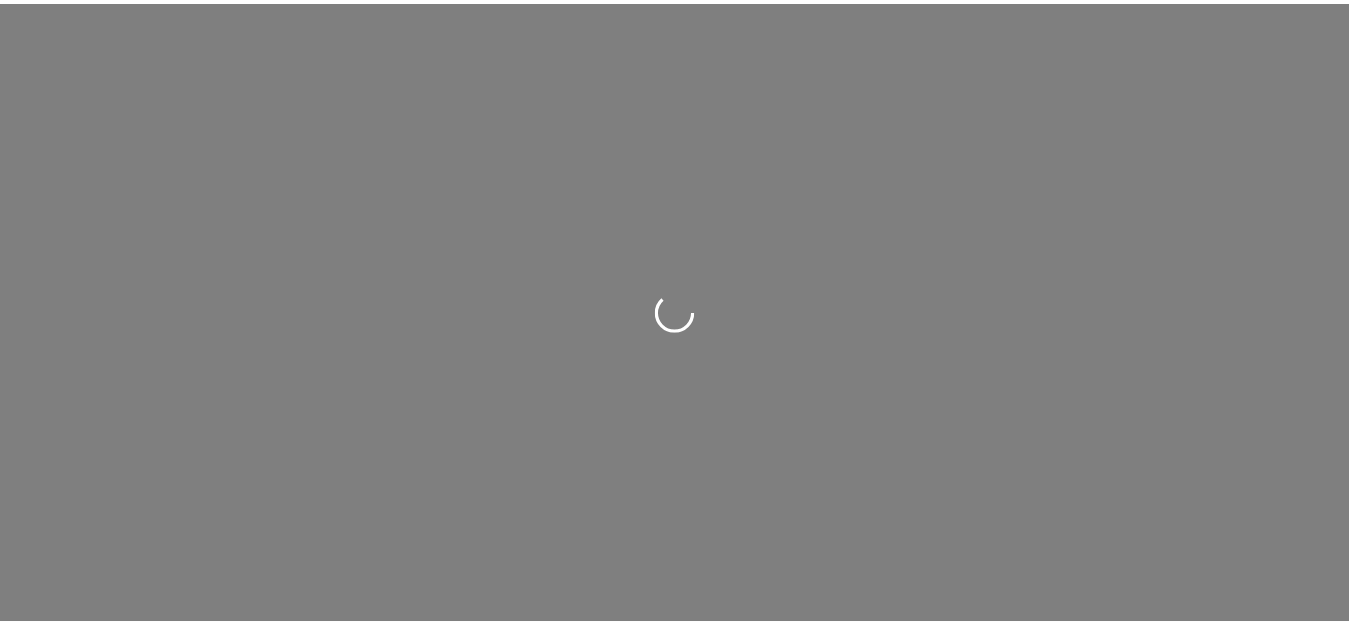 scroll, scrollTop: 0, scrollLeft: 0, axis: both 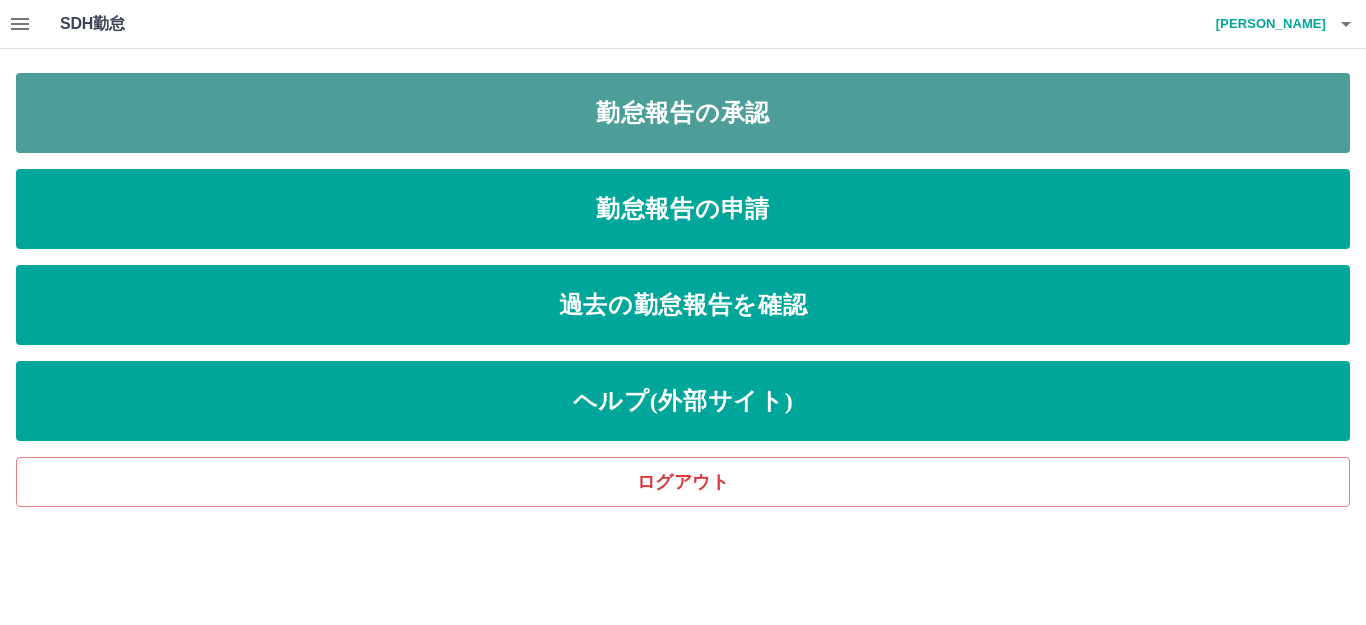 click on "勤怠報告の承認" at bounding box center [683, 113] 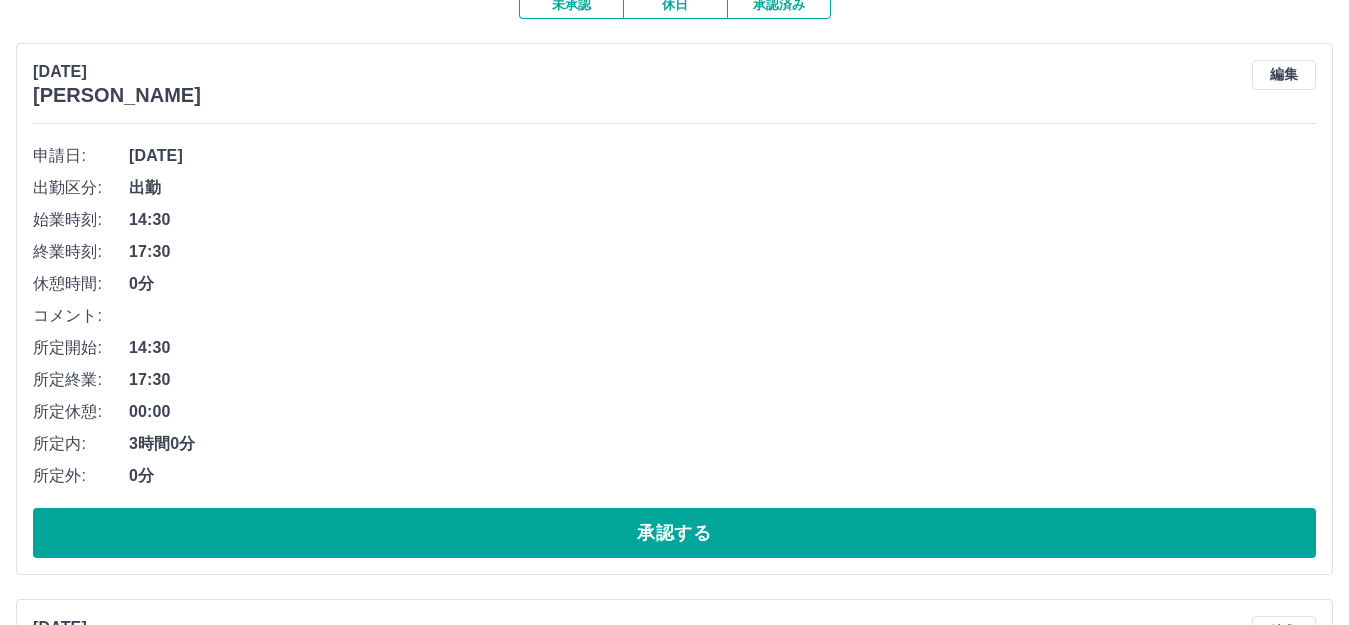 scroll, scrollTop: 200, scrollLeft: 0, axis: vertical 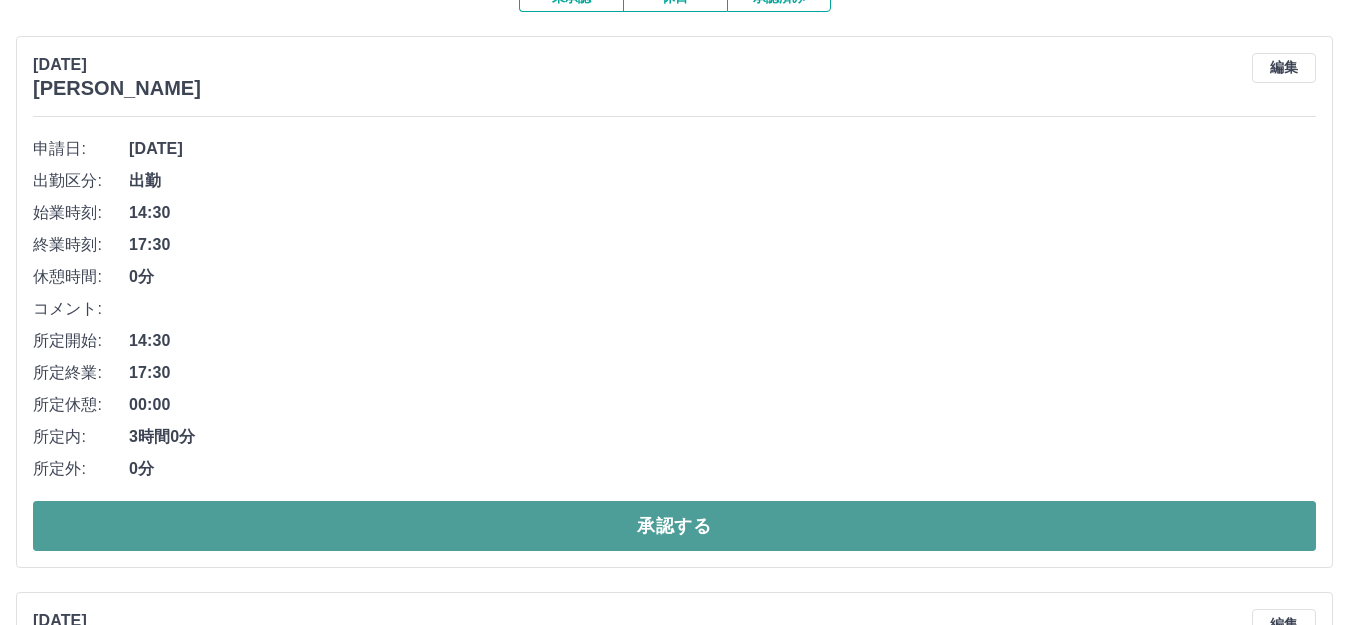 click on "承認する" at bounding box center [674, 526] 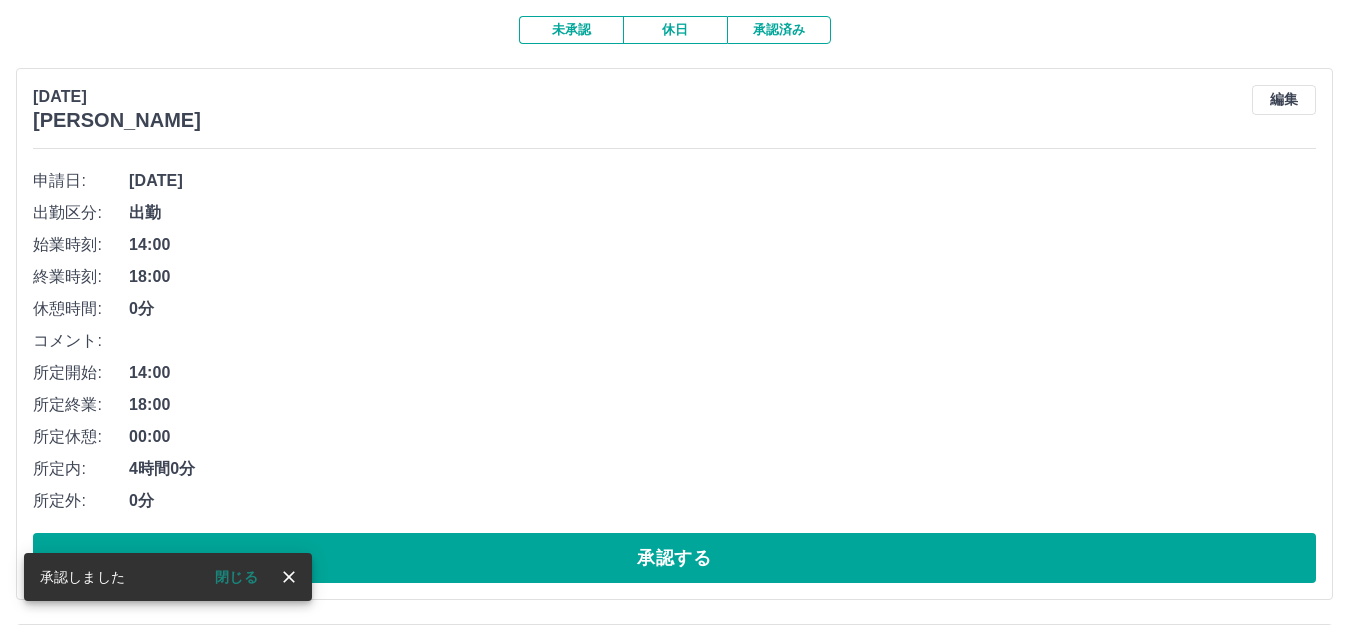scroll, scrollTop: 200, scrollLeft: 0, axis: vertical 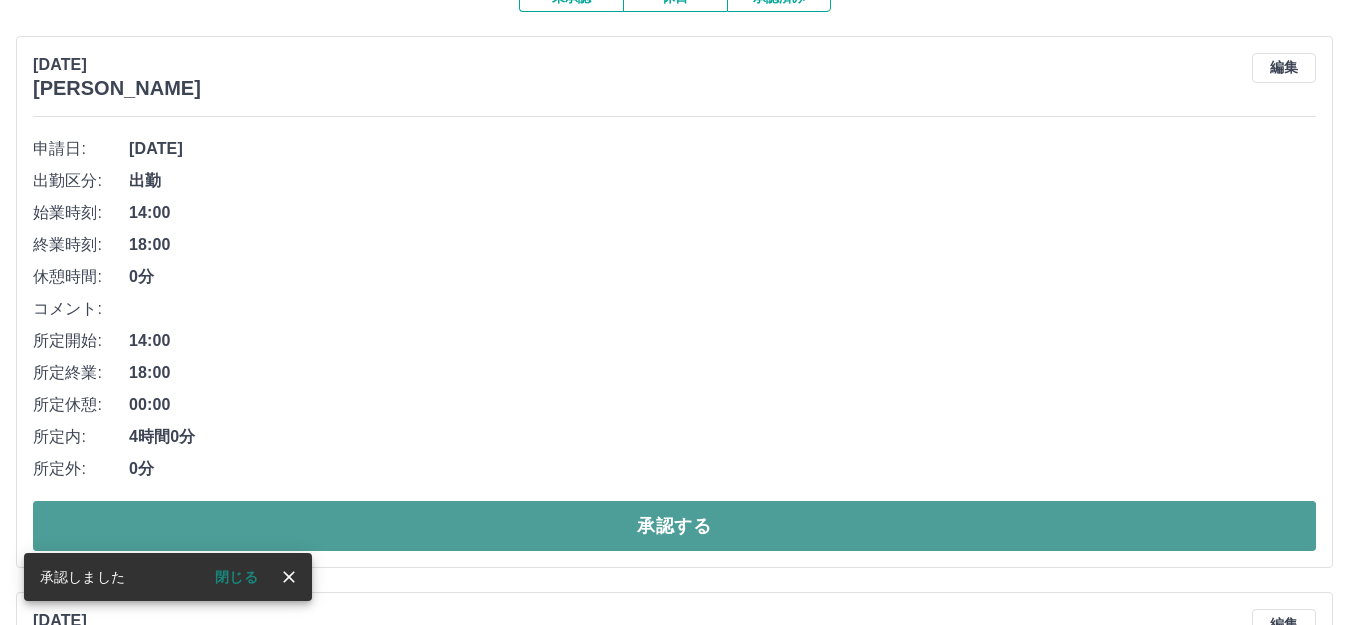 click on "承認する" at bounding box center (674, 526) 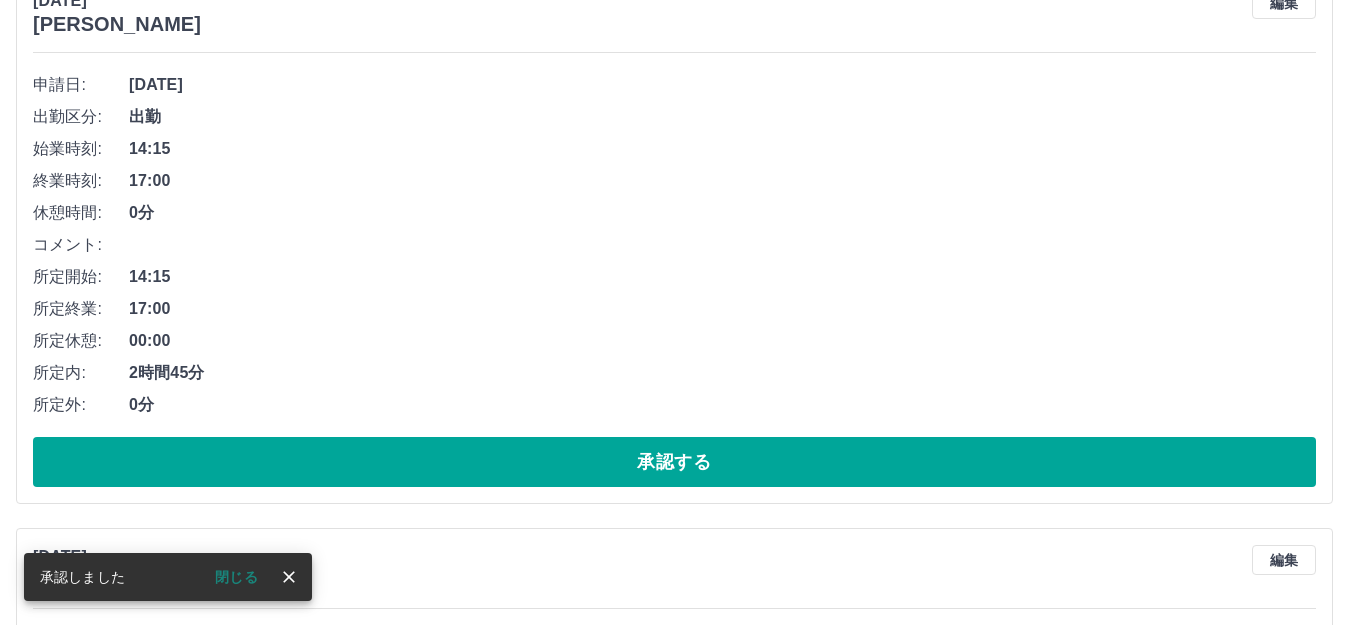 scroll, scrollTop: 300, scrollLeft: 0, axis: vertical 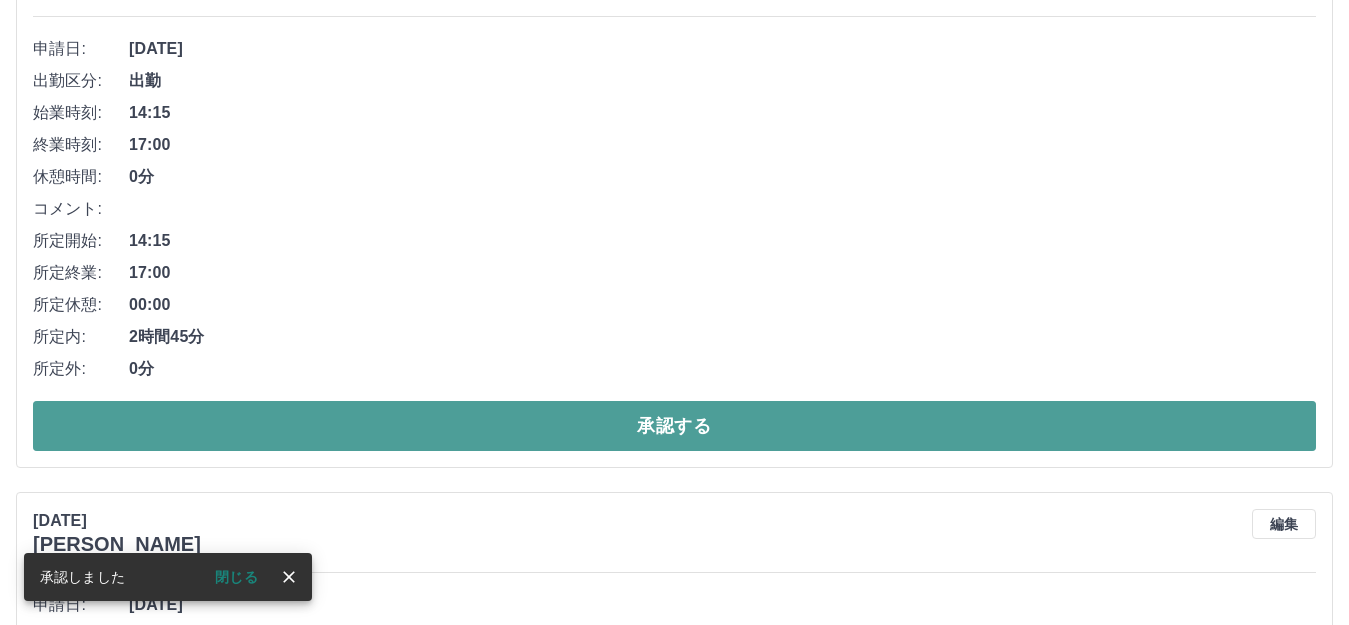 click on "承認する" at bounding box center [674, 426] 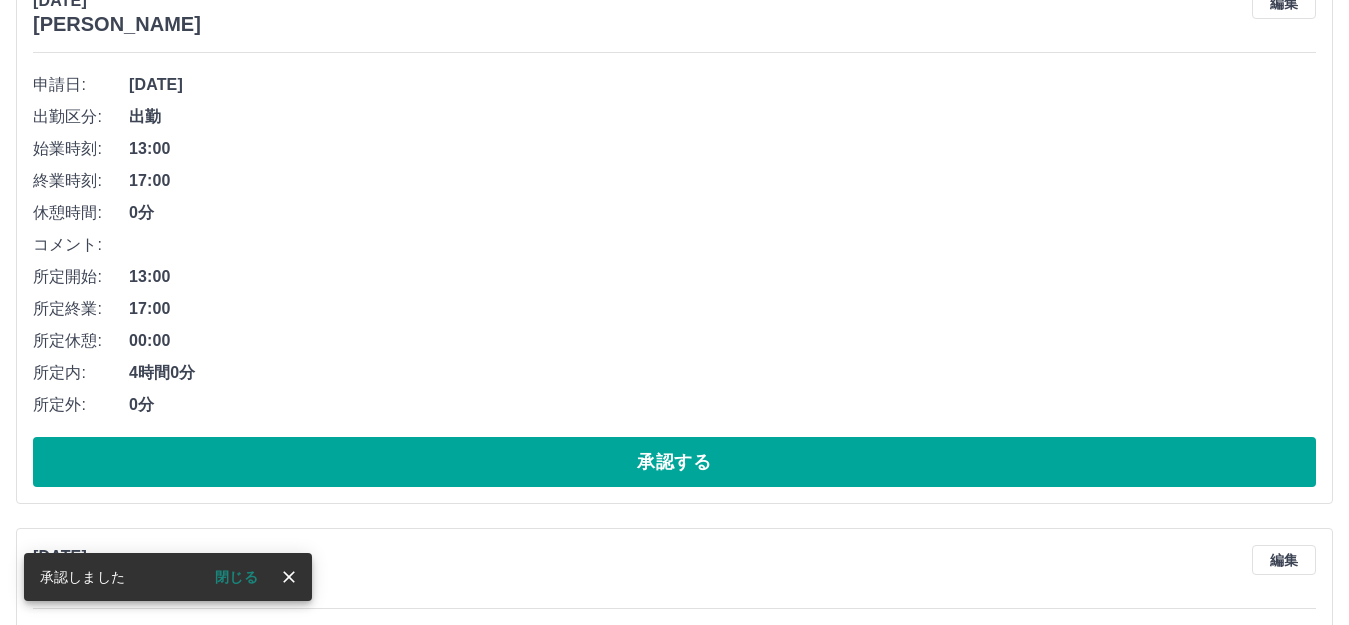 scroll, scrollTop: 300, scrollLeft: 0, axis: vertical 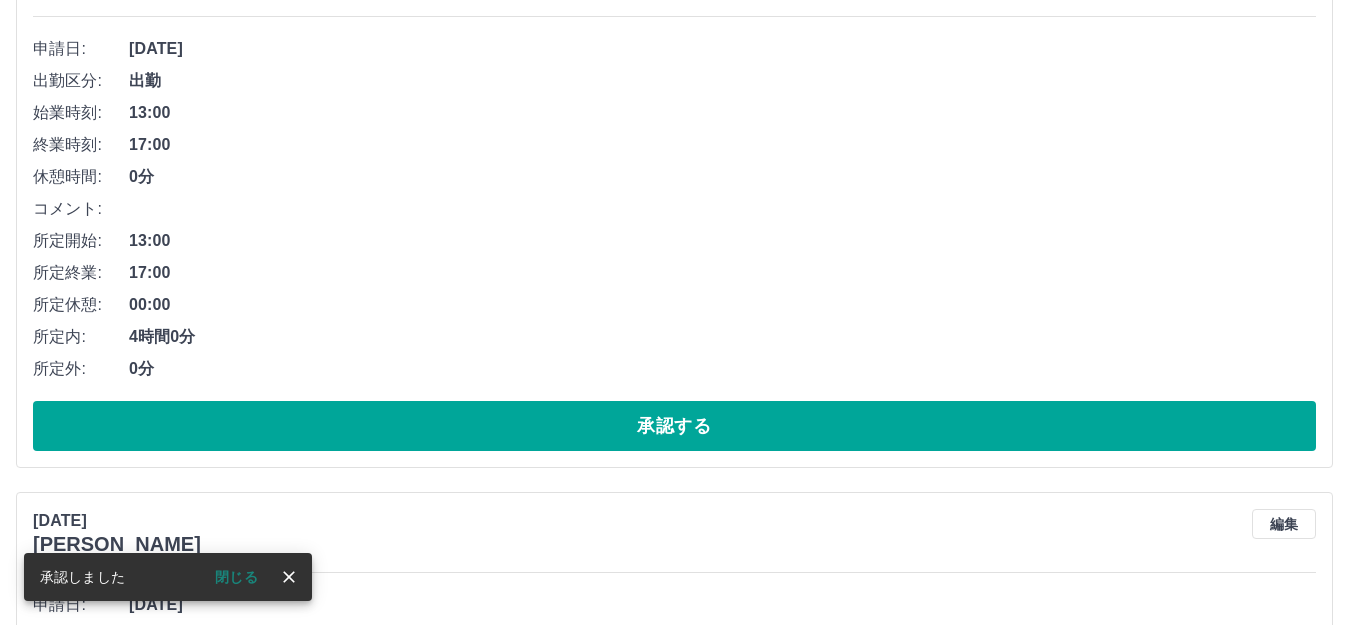 click on "承認する" at bounding box center (674, 426) 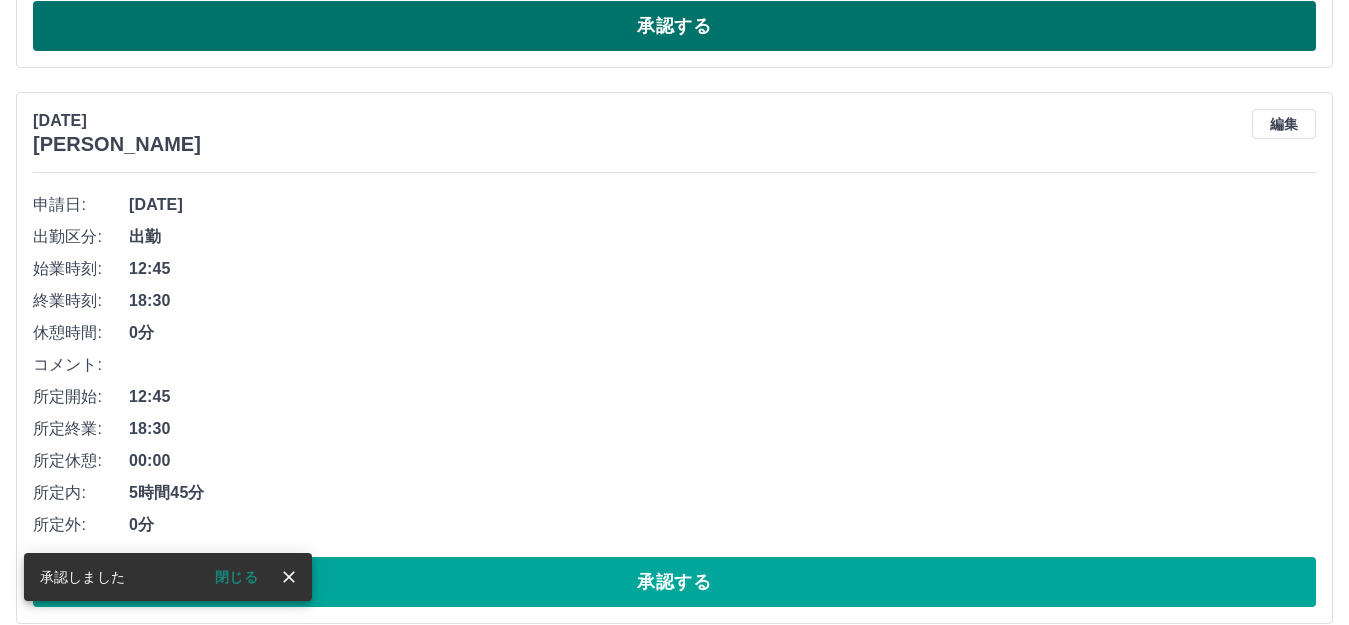 scroll, scrollTop: 800, scrollLeft: 0, axis: vertical 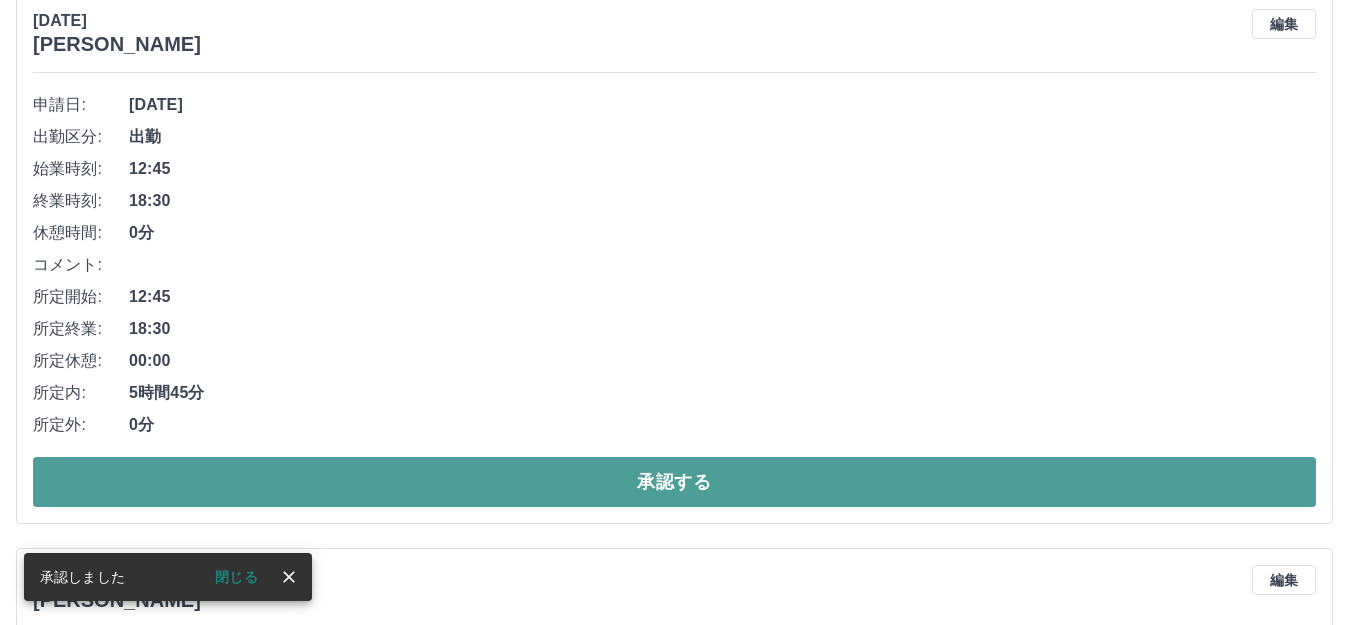click on "承認する" at bounding box center (674, 482) 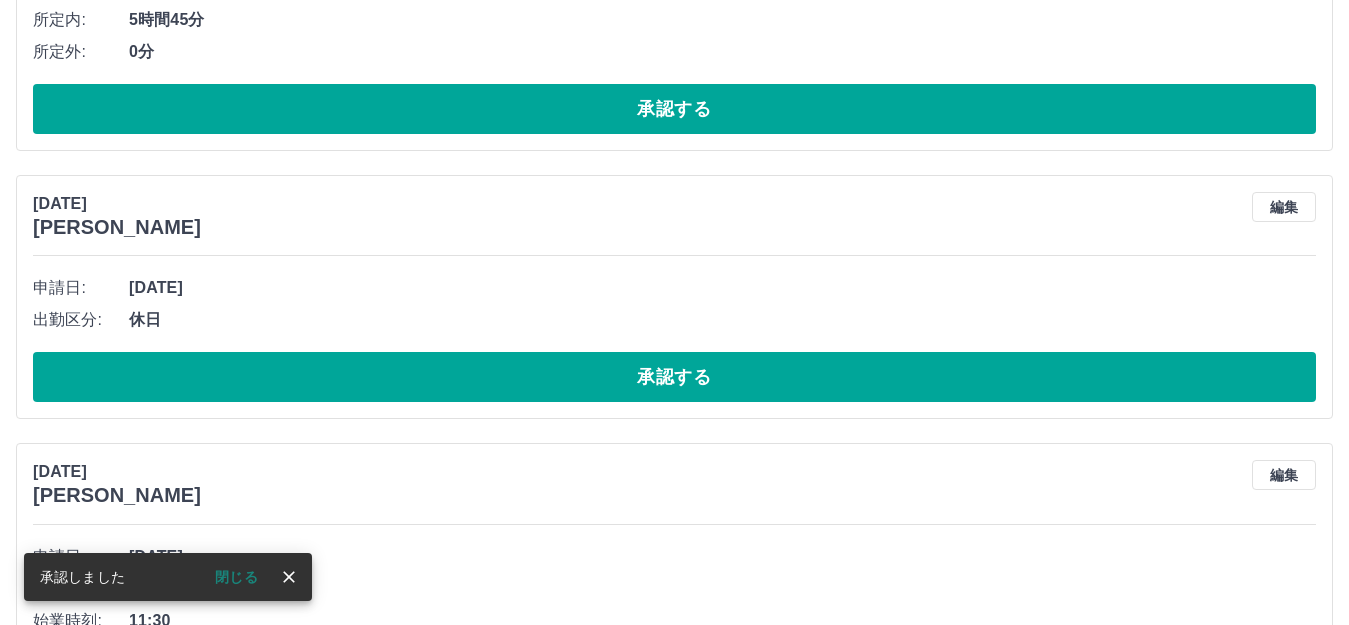 scroll, scrollTop: 644, scrollLeft: 0, axis: vertical 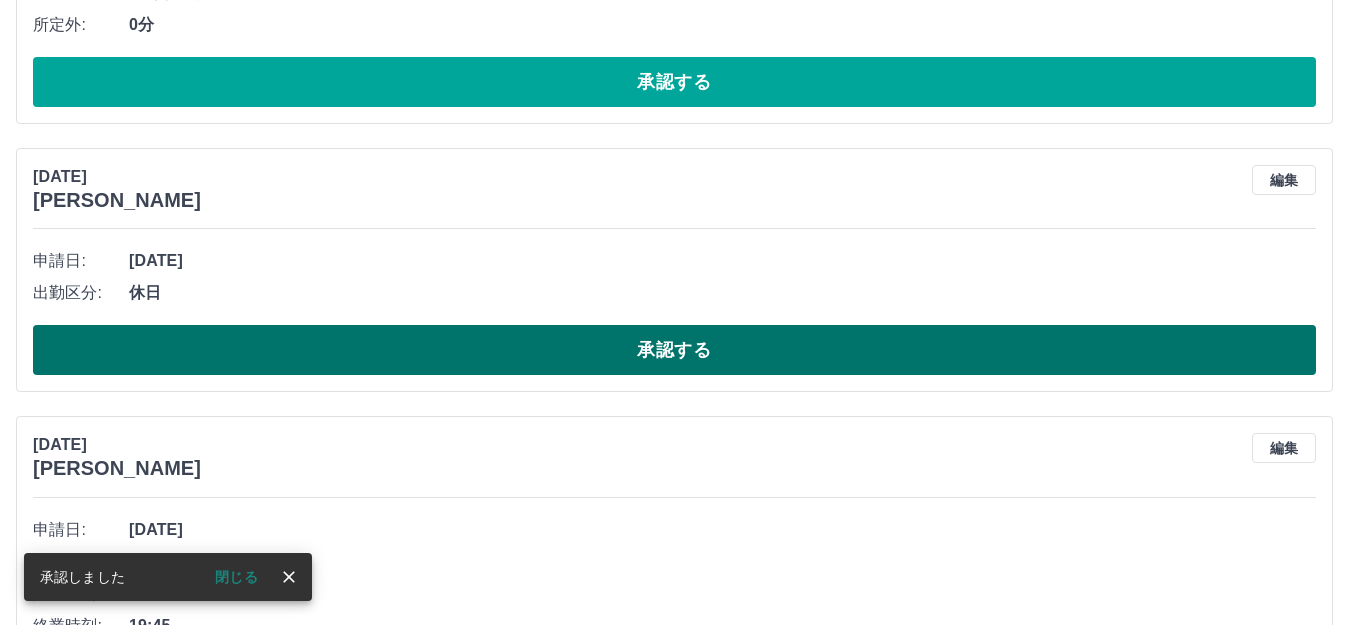 click on "承認する" at bounding box center [674, 350] 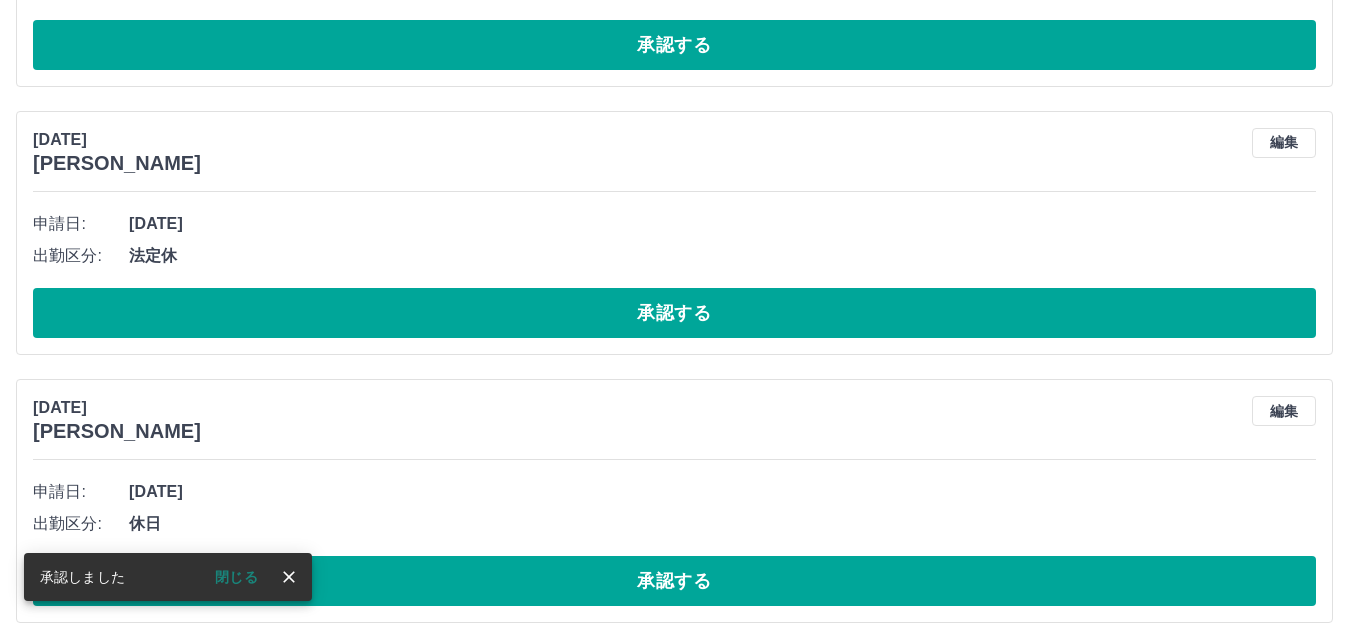 scroll, scrollTop: 1818, scrollLeft: 0, axis: vertical 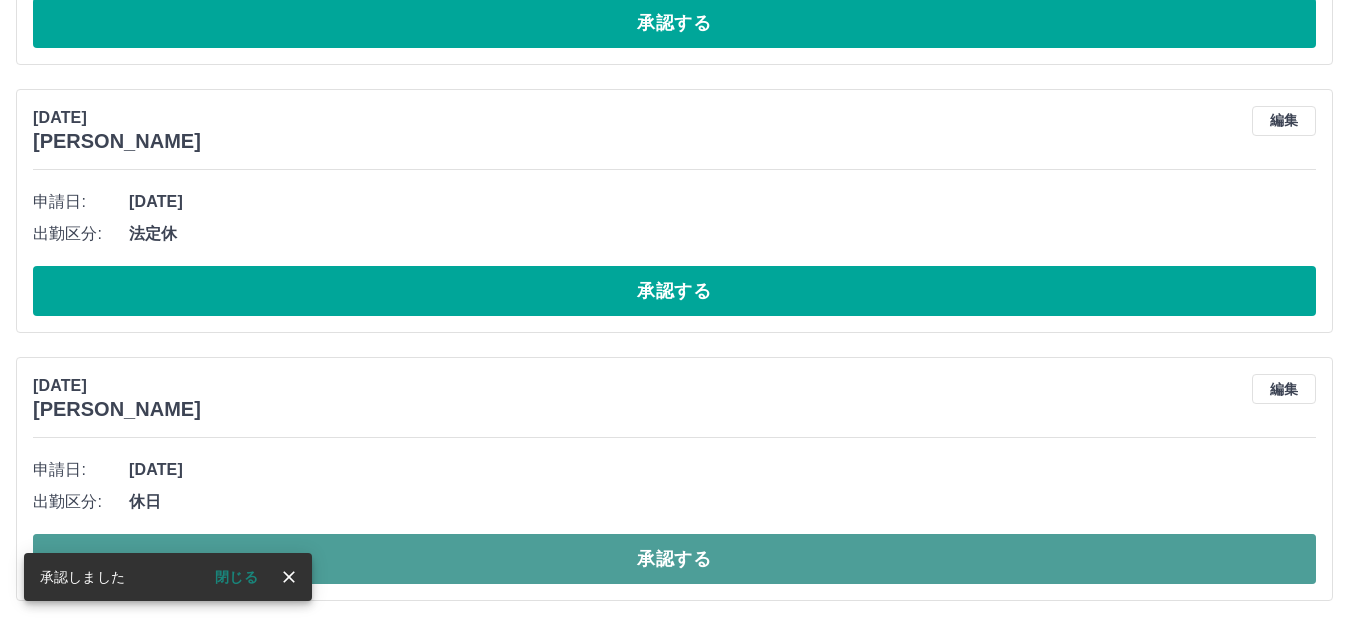 click on "承認する" at bounding box center (674, 559) 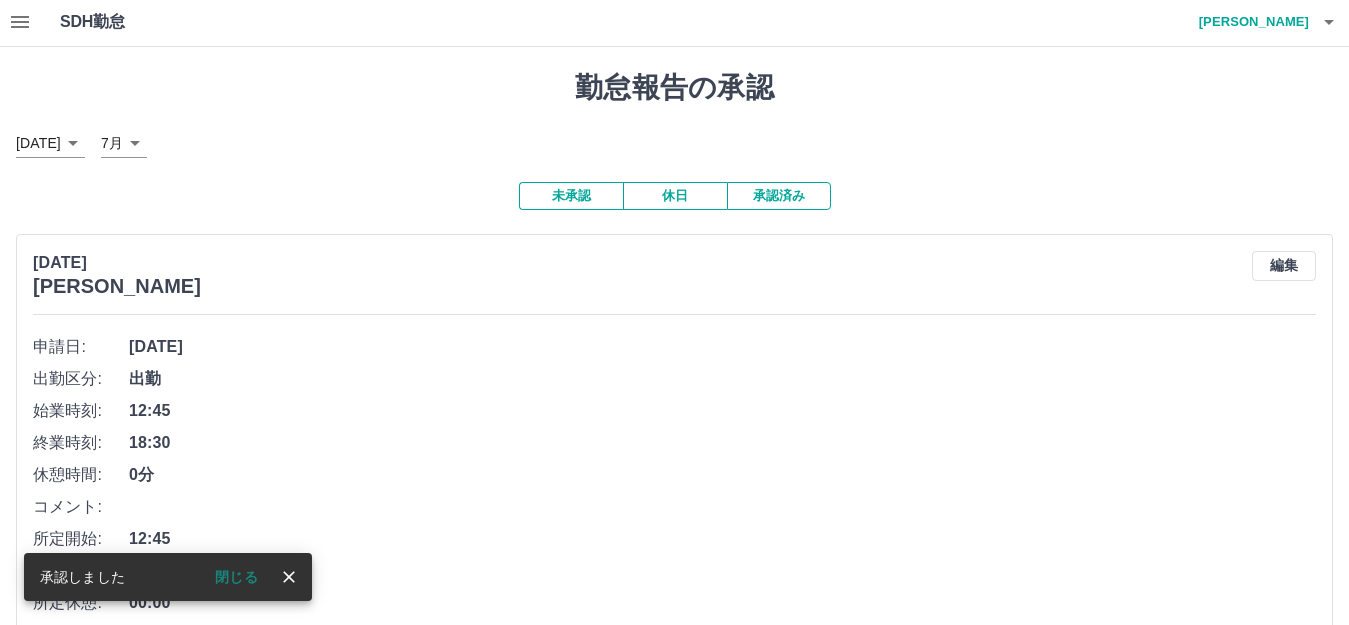 scroll, scrollTop: 0, scrollLeft: 0, axis: both 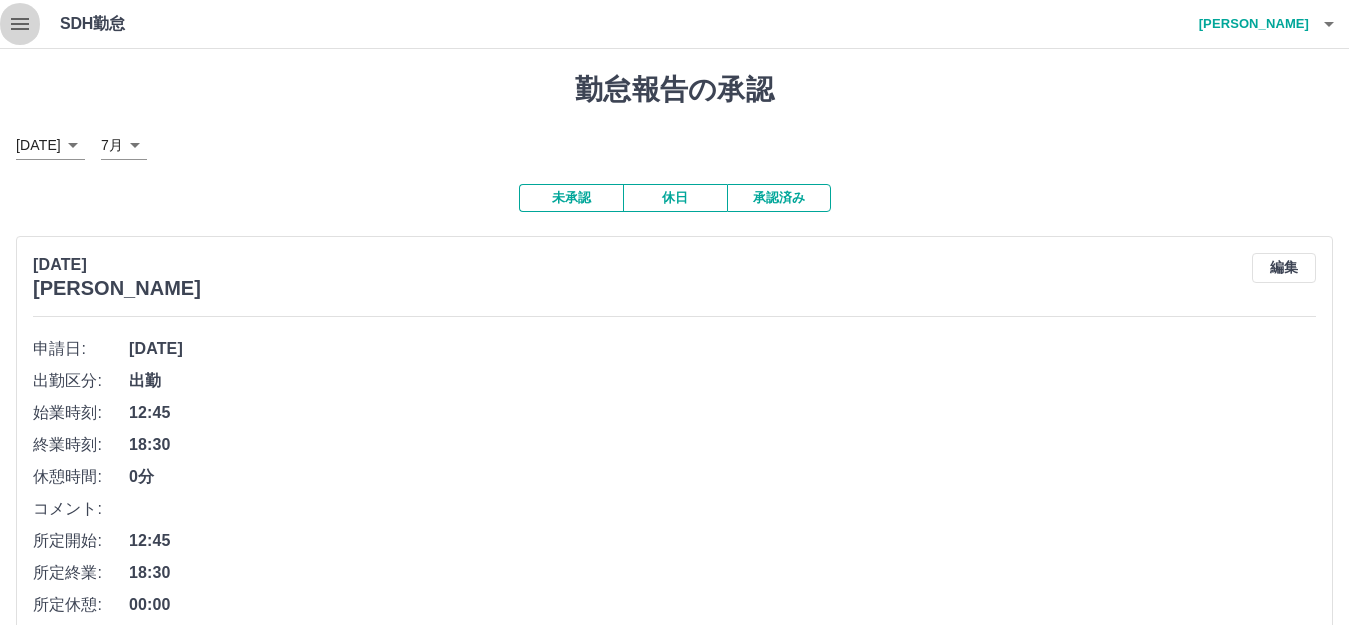 click 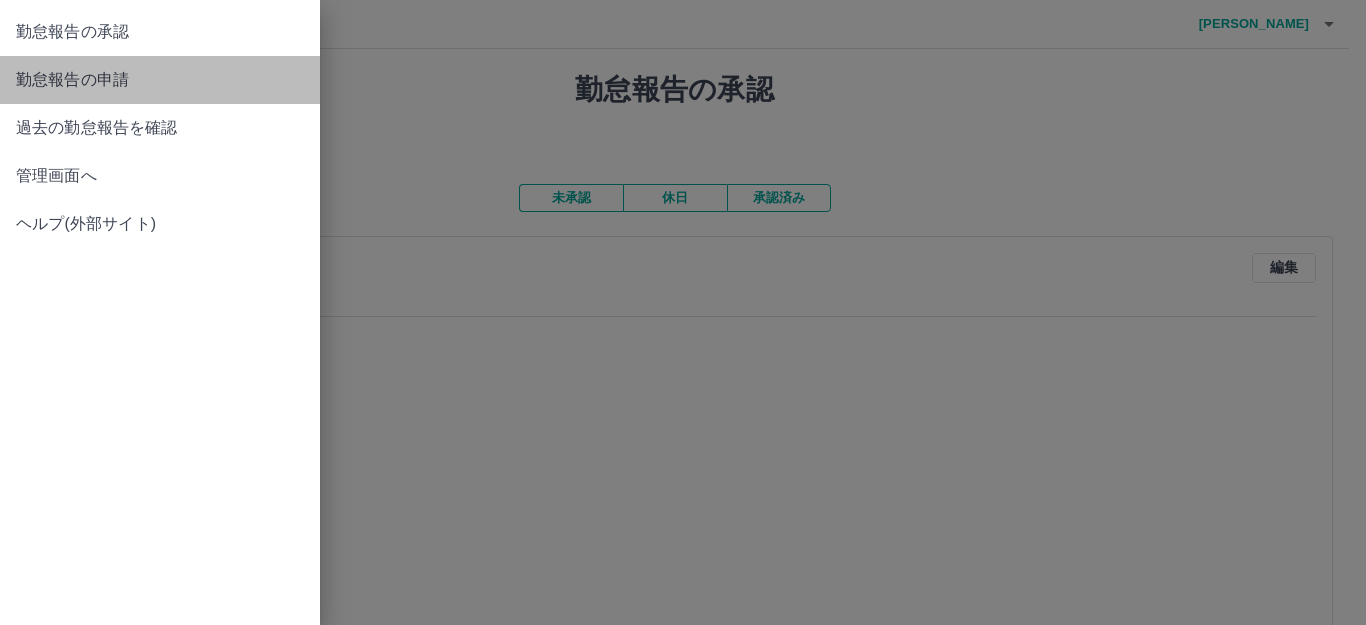 click on "勤怠報告の申請" at bounding box center (160, 80) 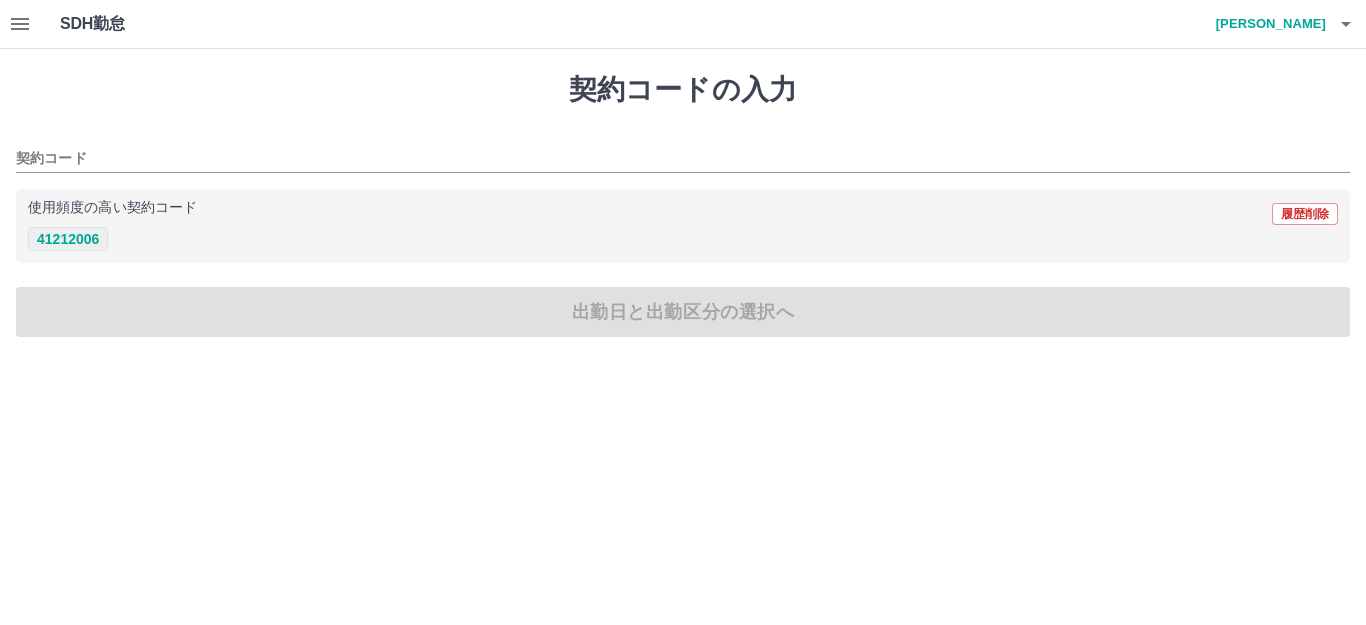 click on "41212006" at bounding box center (68, 239) 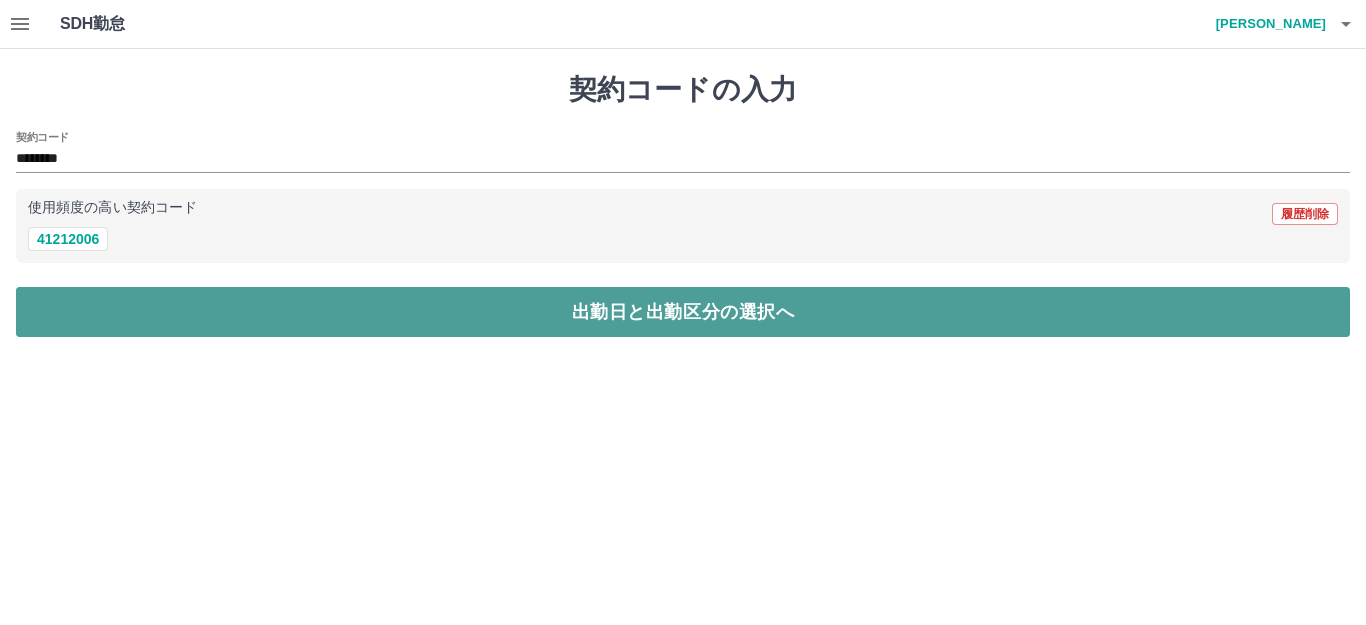 click on "出勤日と出勤区分の選択へ" at bounding box center (683, 312) 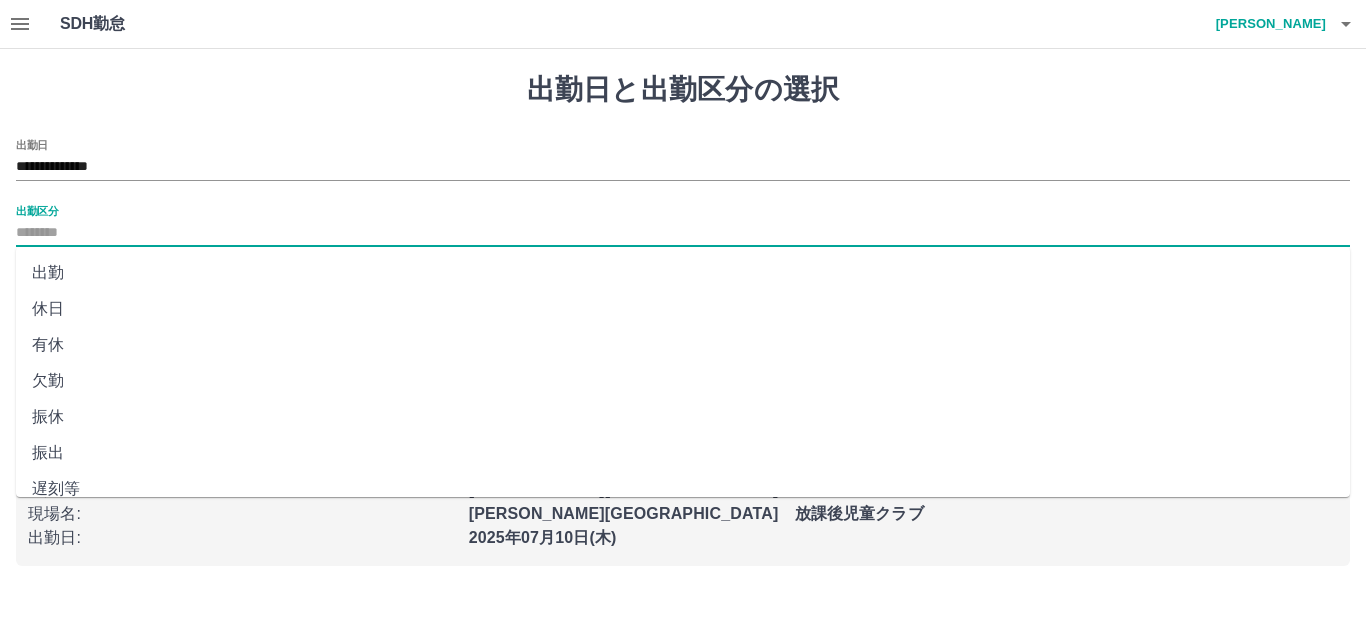 click on "出勤区分" at bounding box center (683, 233) 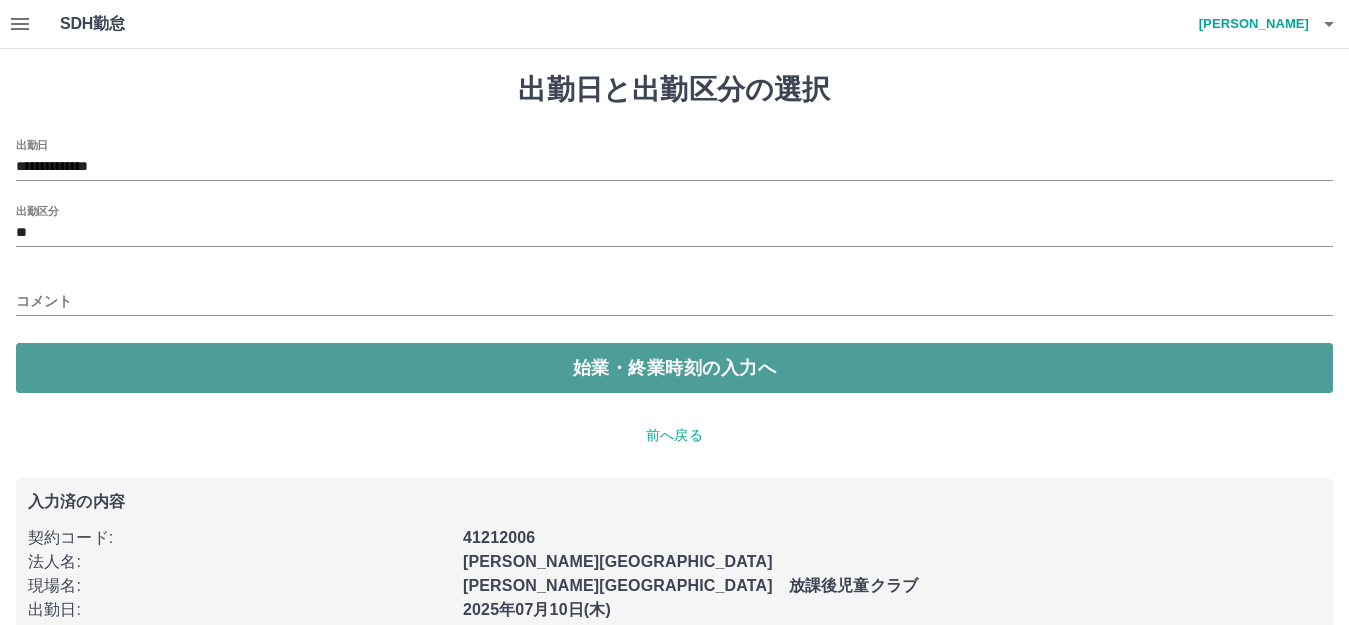 click on "始業・終業時刻の入力へ" at bounding box center (674, 368) 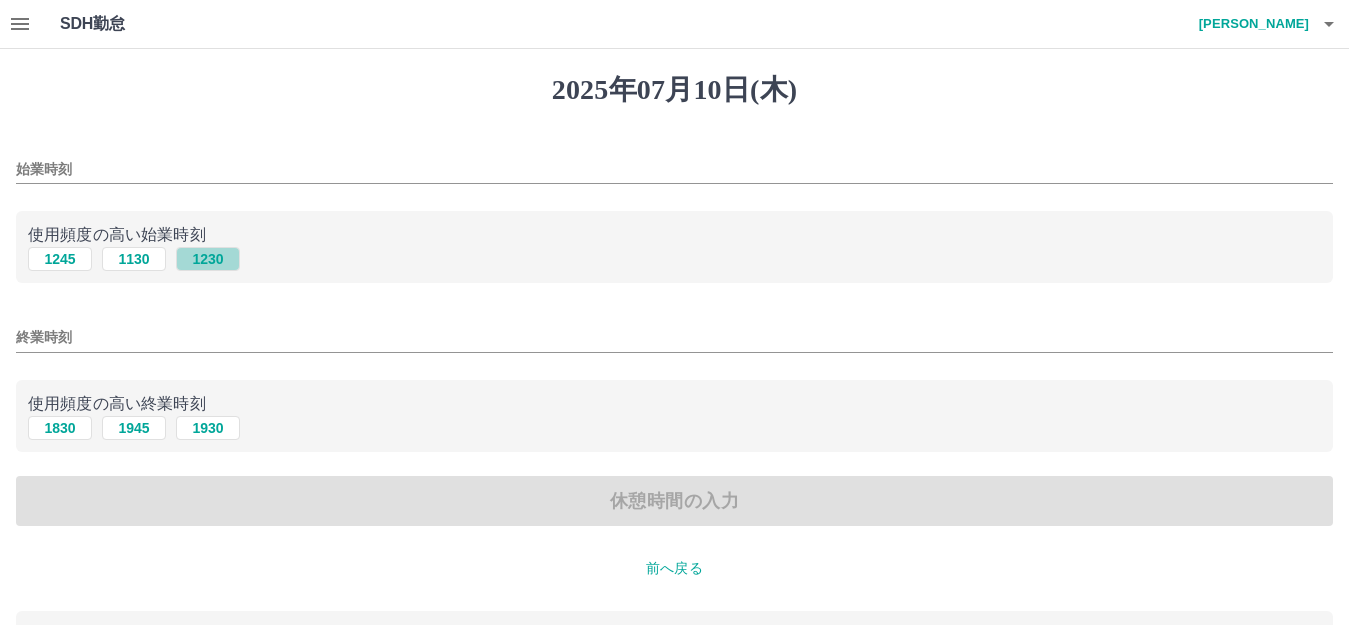 click on "1230" at bounding box center (208, 259) 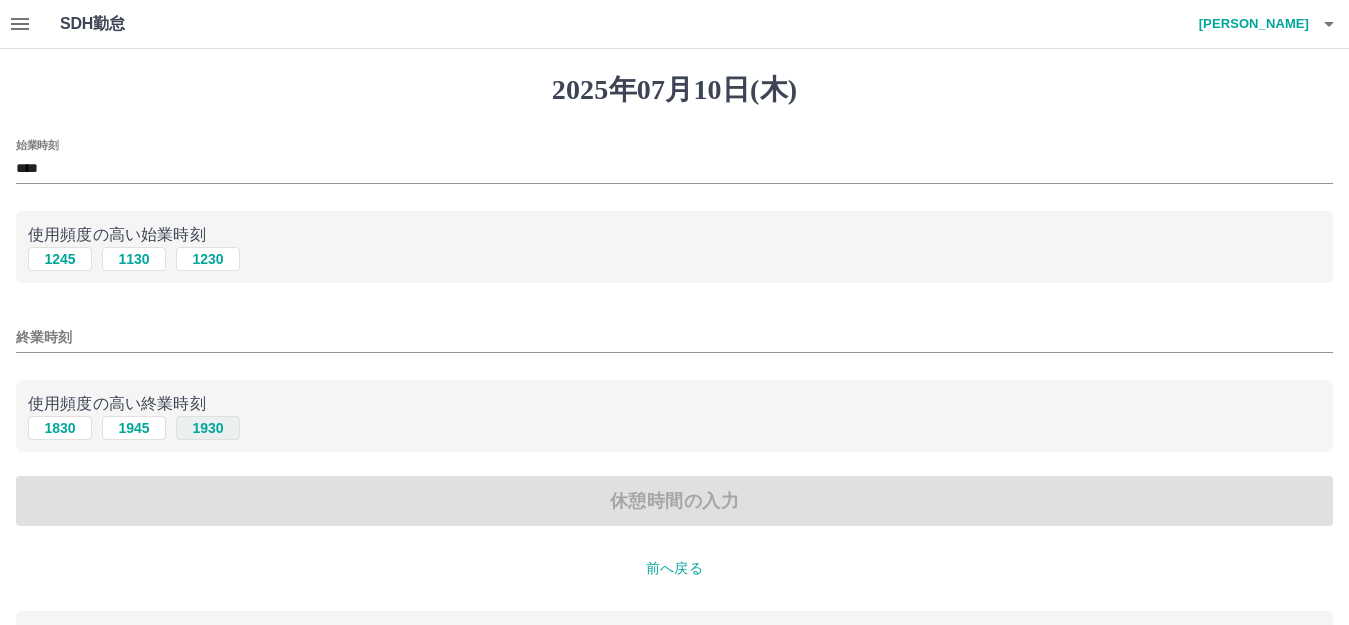 click on "1930" at bounding box center [208, 428] 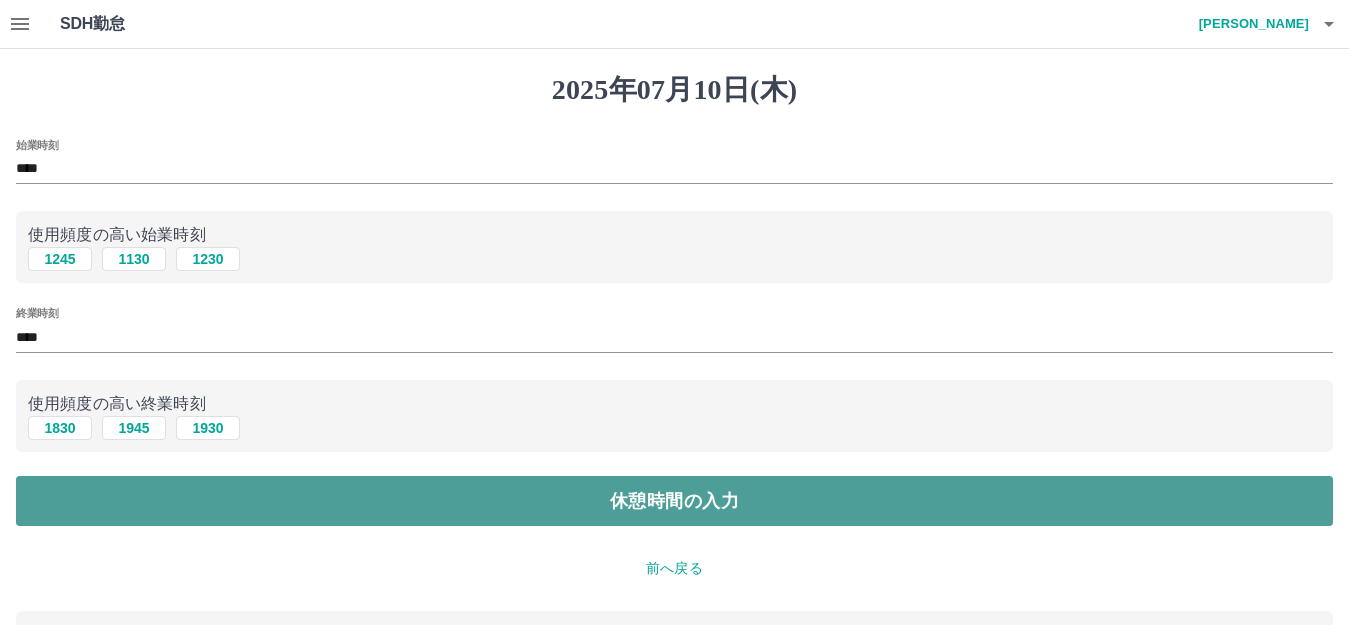 click on "休憩時間の入力" at bounding box center [674, 501] 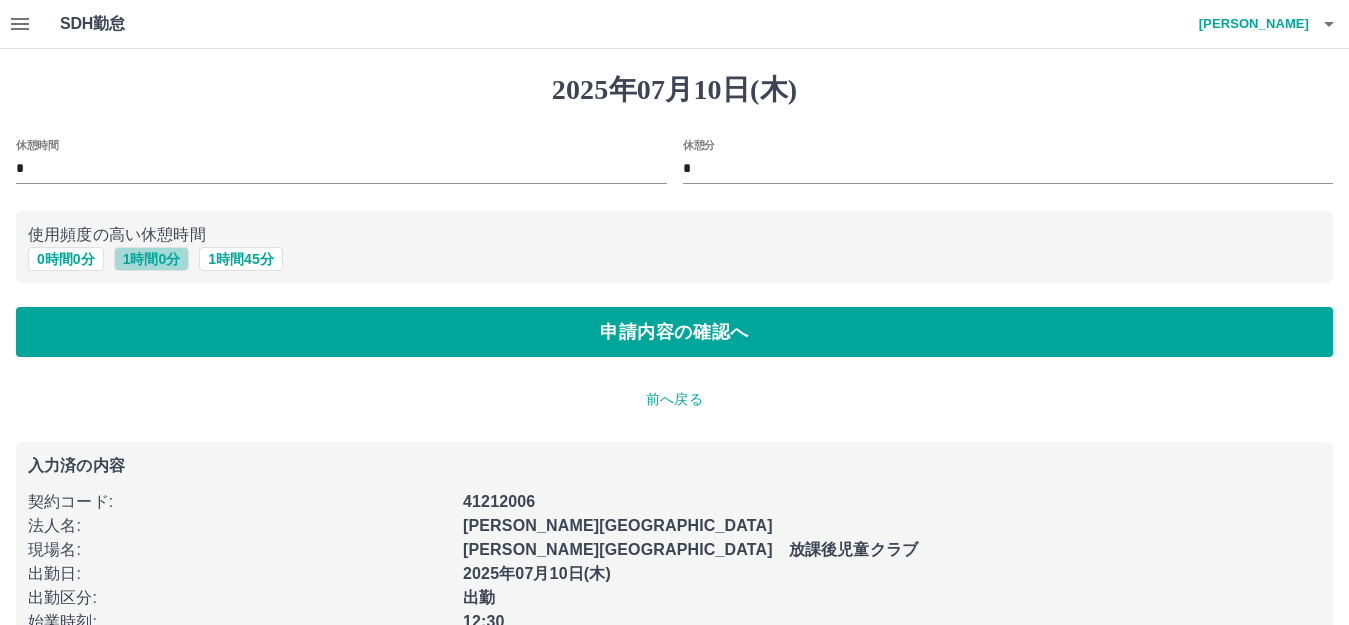 click on "1 時間 0 分" at bounding box center (152, 259) 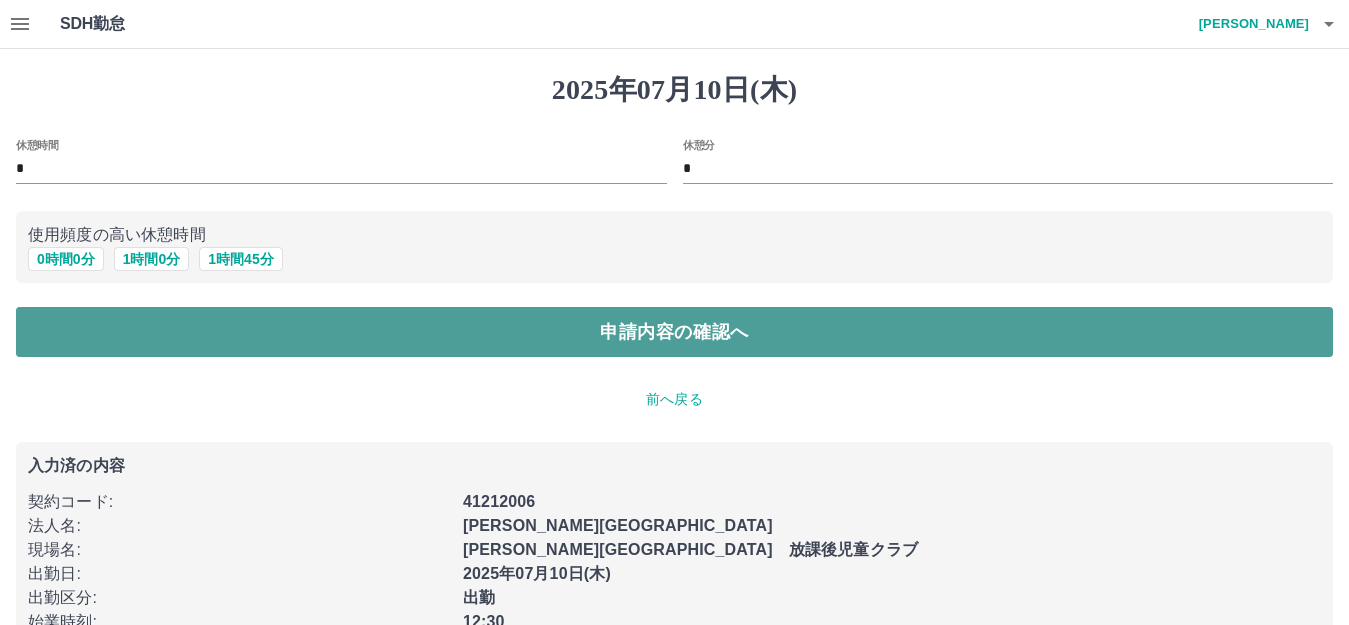 click on "申請内容の確認へ" at bounding box center [674, 332] 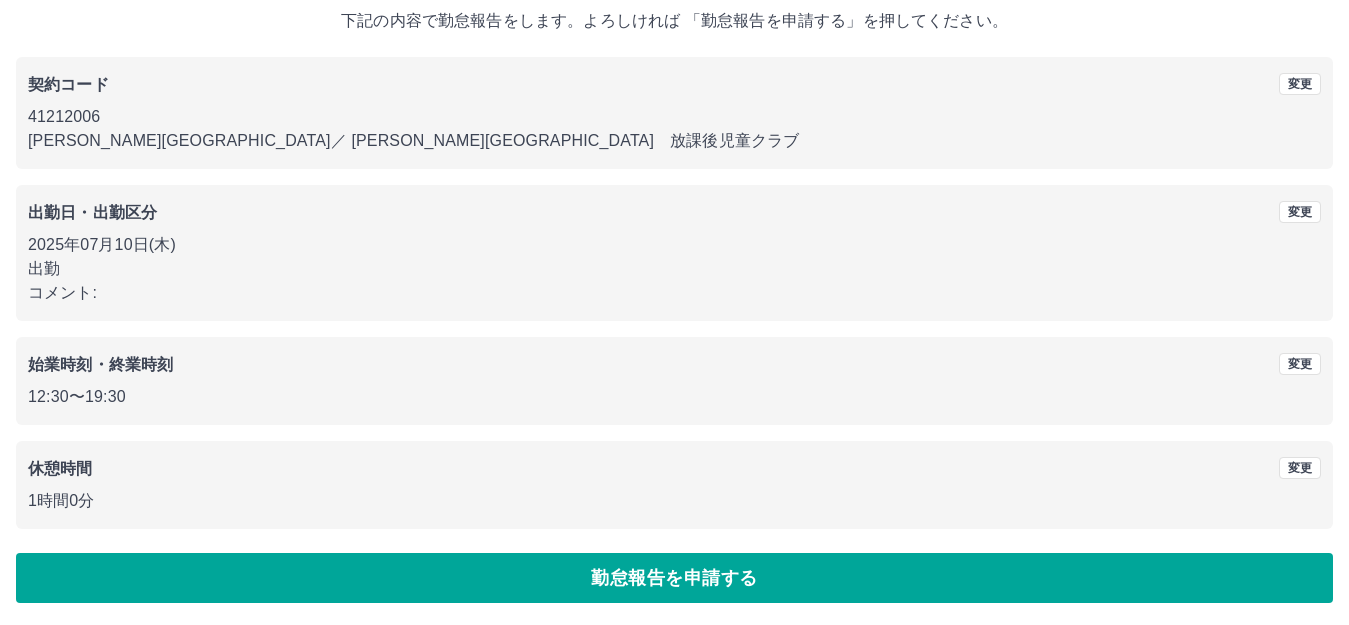 scroll, scrollTop: 124, scrollLeft: 0, axis: vertical 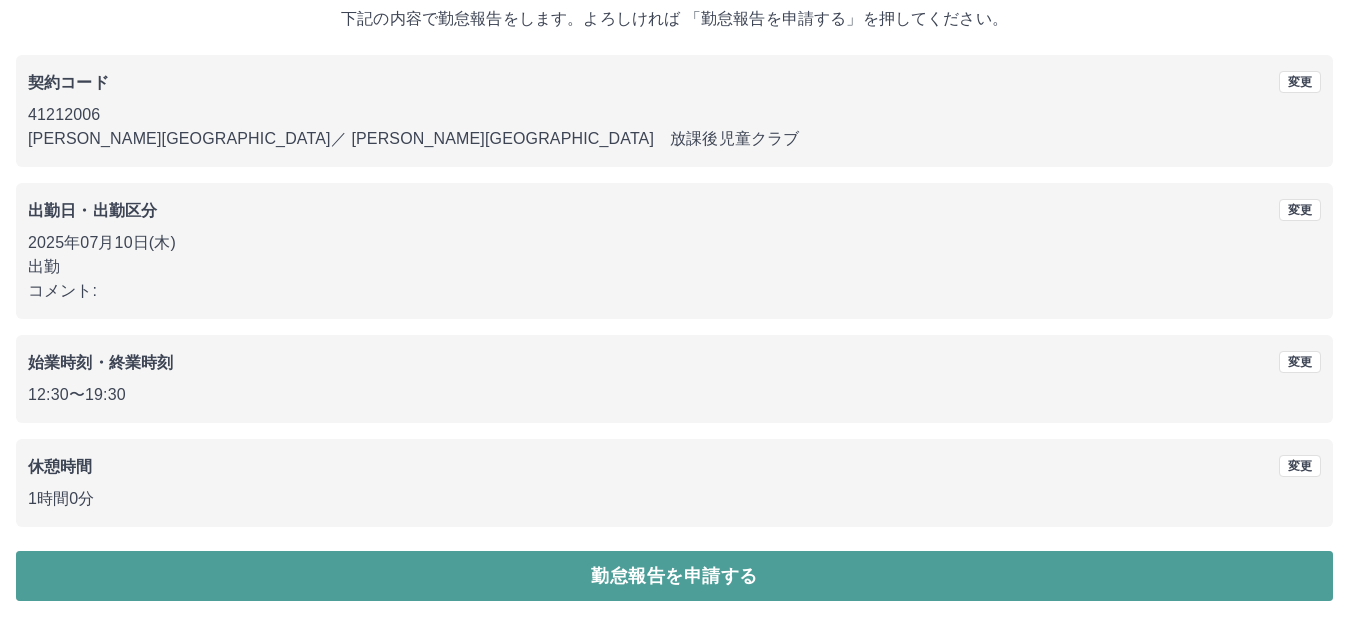 click on "勤怠報告を申請する" at bounding box center [674, 576] 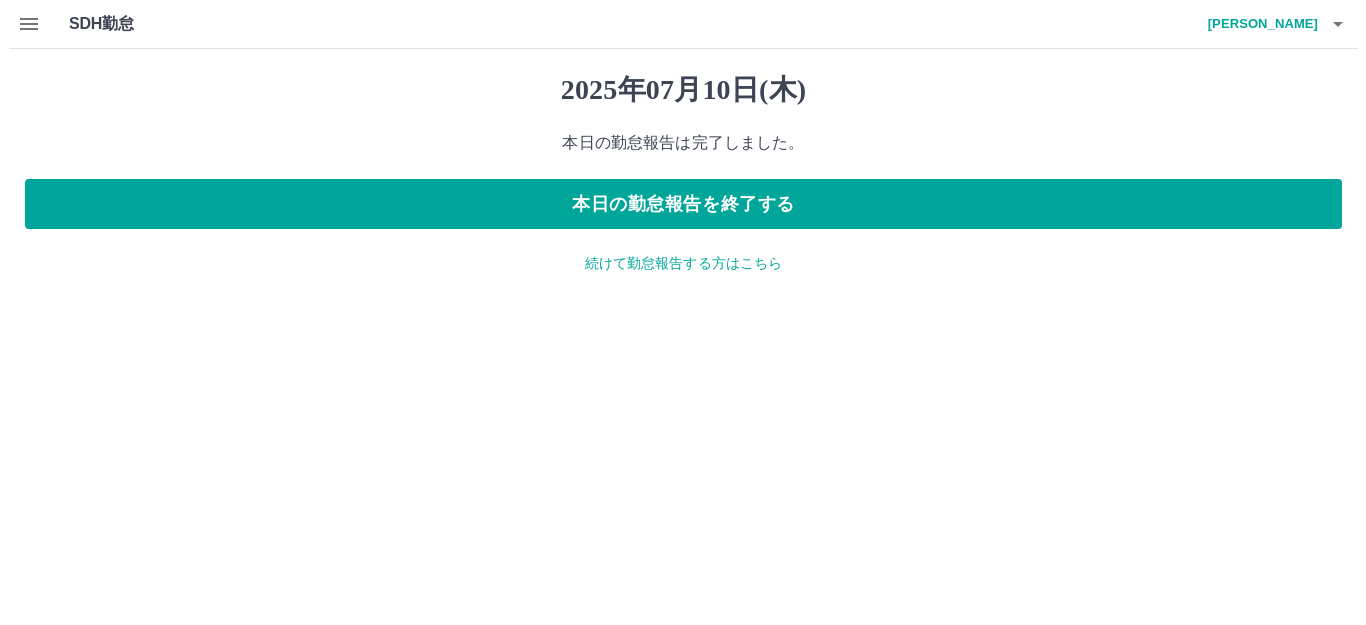 scroll, scrollTop: 0, scrollLeft: 0, axis: both 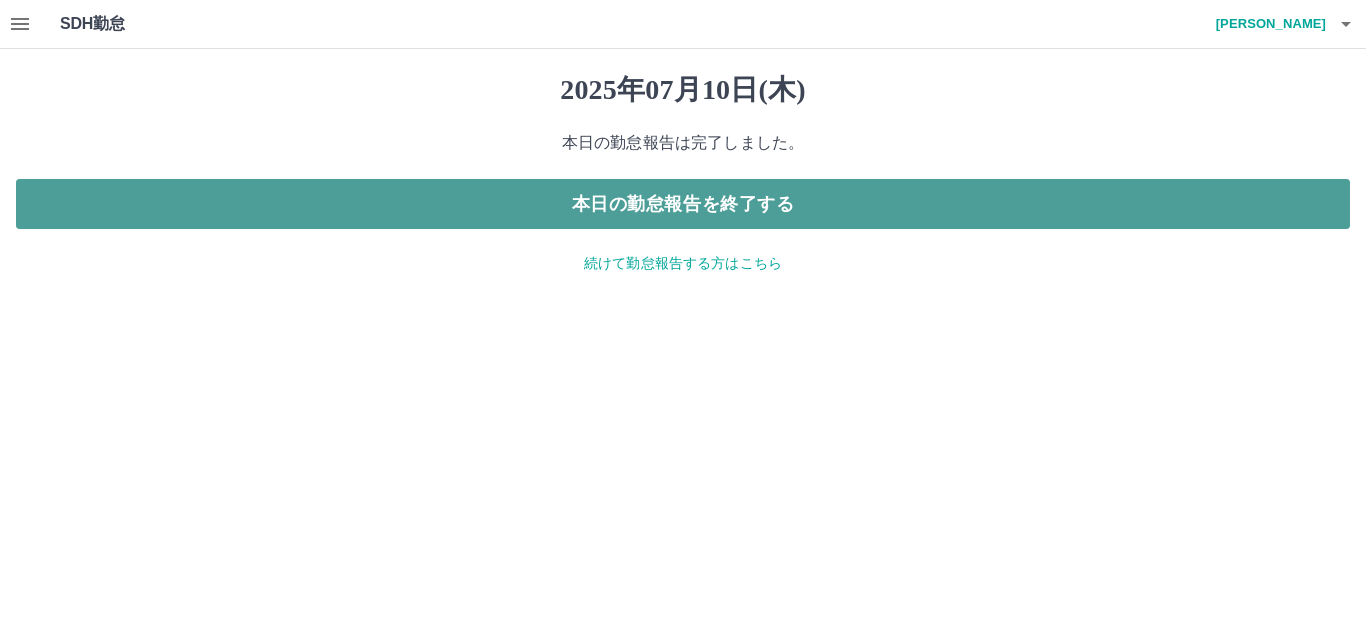 click on "本日の勤怠報告を終了する" at bounding box center (683, 204) 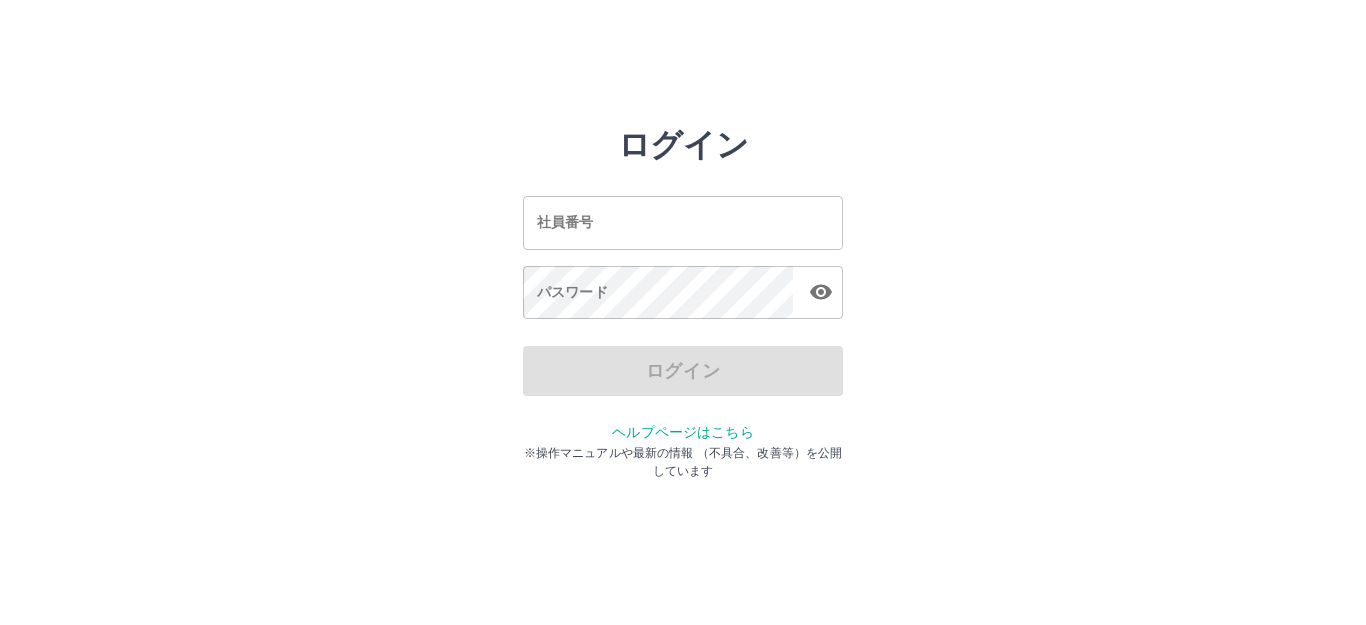 scroll, scrollTop: 0, scrollLeft: 0, axis: both 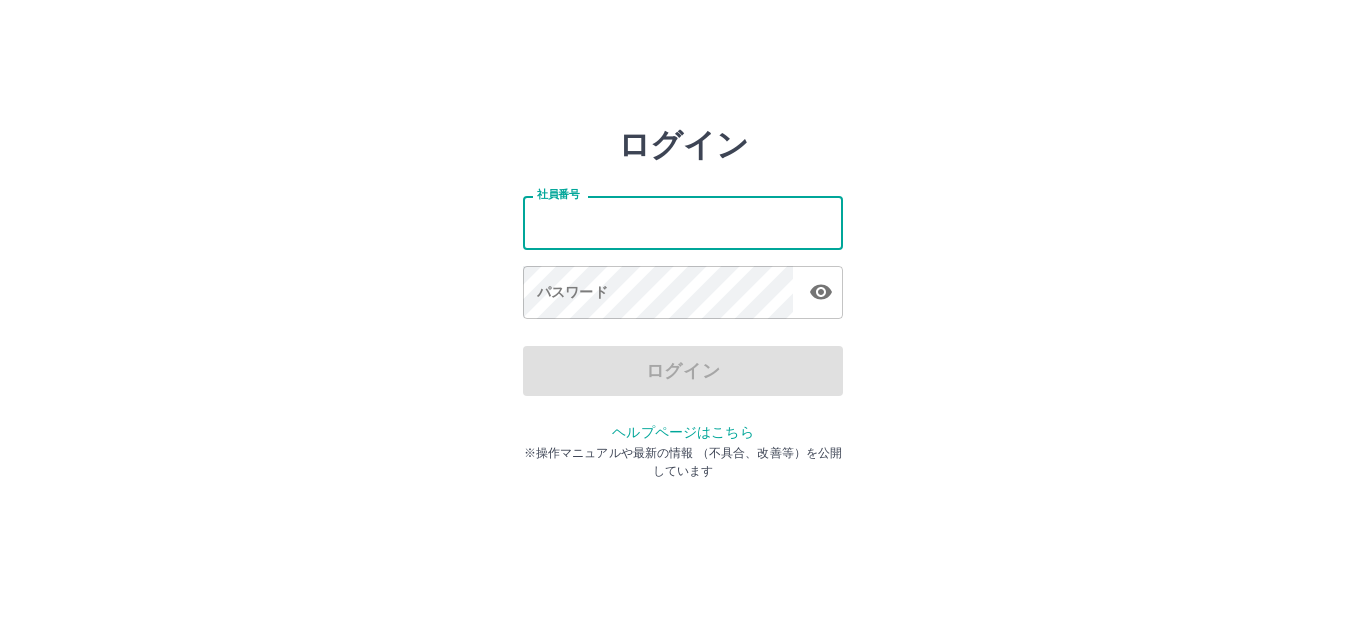 click on "社員番号" at bounding box center (683, 222) 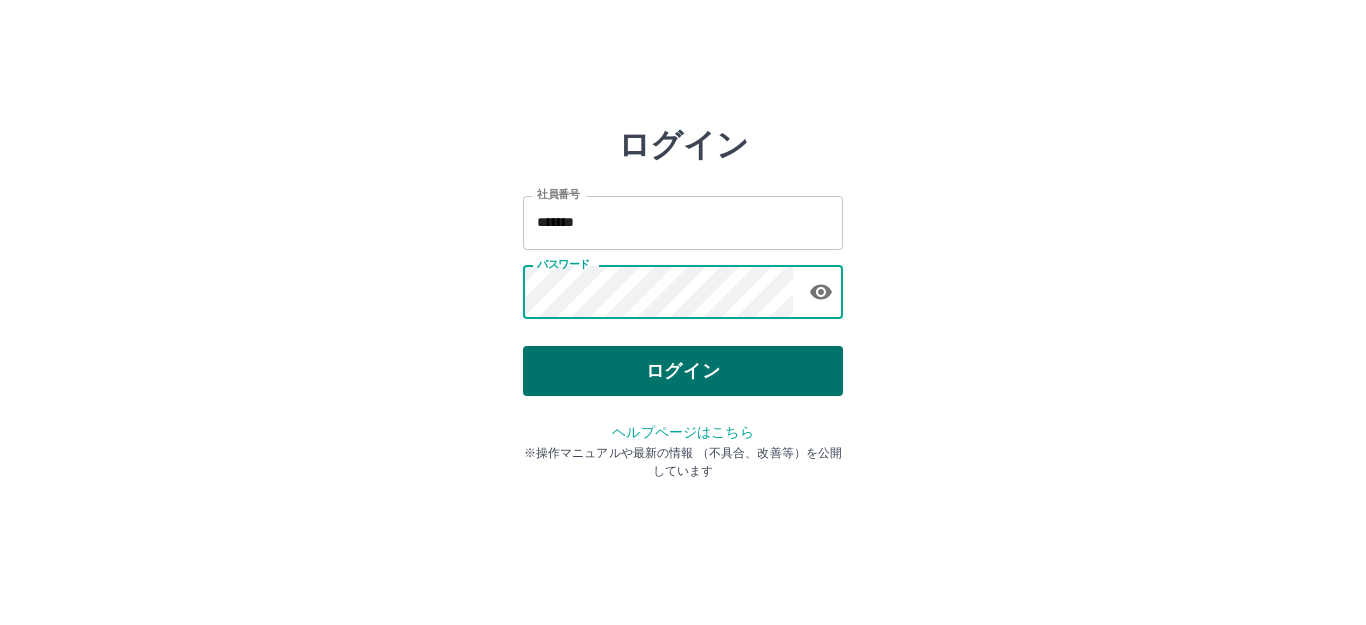 click on "ログイン" at bounding box center (683, 371) 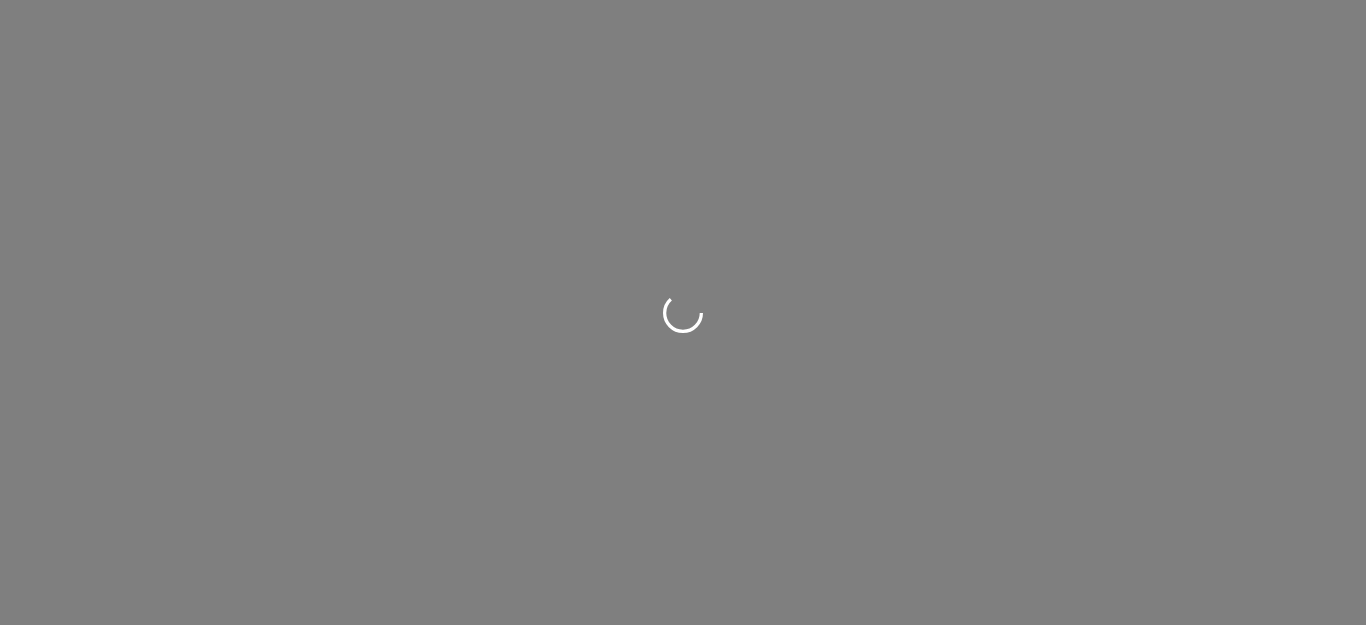 scroll, scrollTop: 0, scrollLeft: 0, axis: both 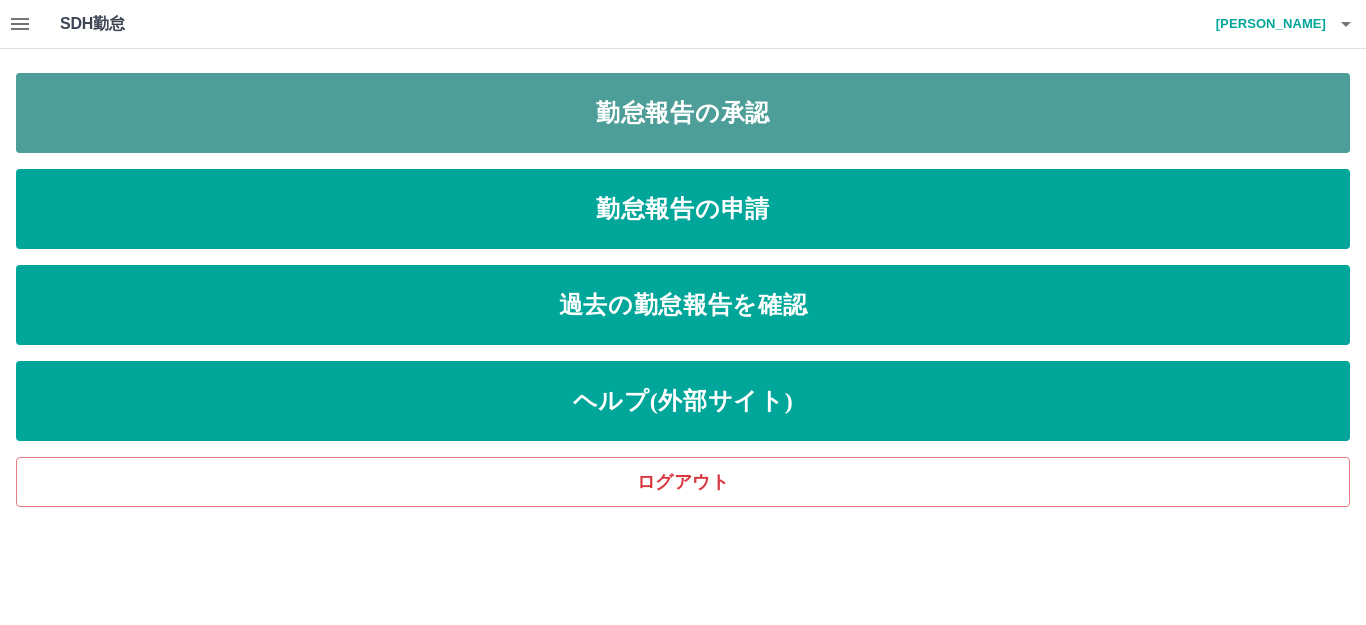 click on "勤怠報告の承認" at bounding box center [683, 113] 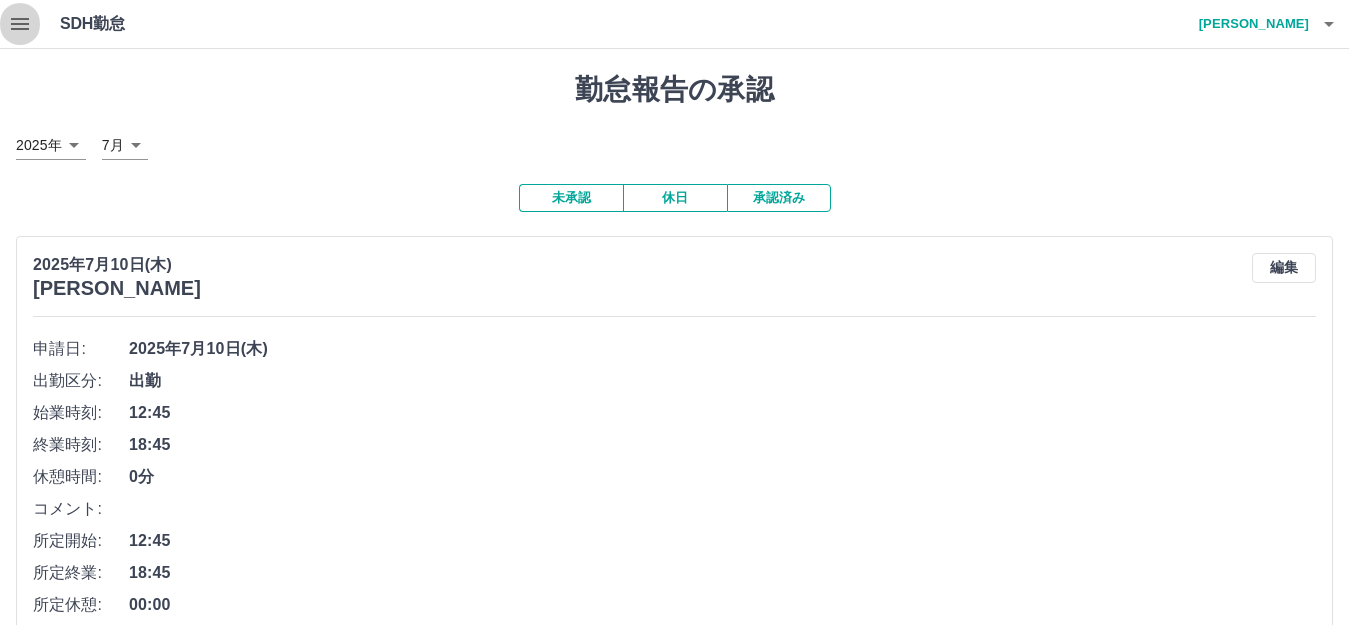 click 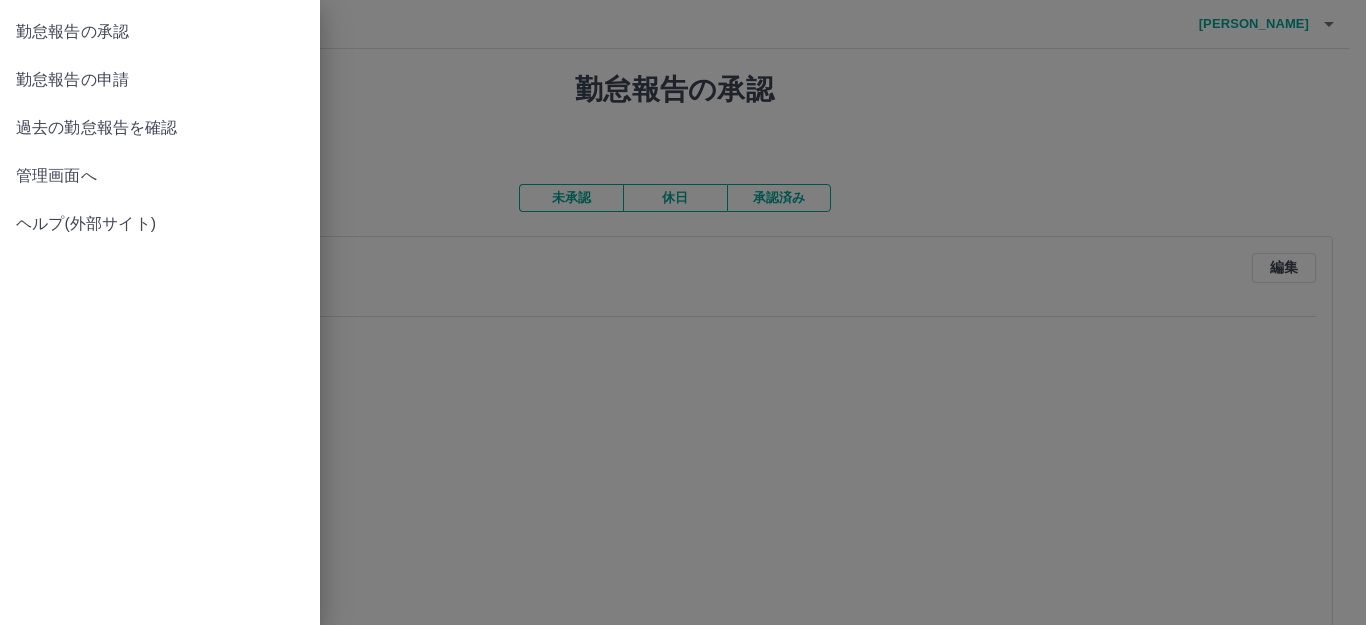click on "管理画面へ" at bounding box center [160, 176] 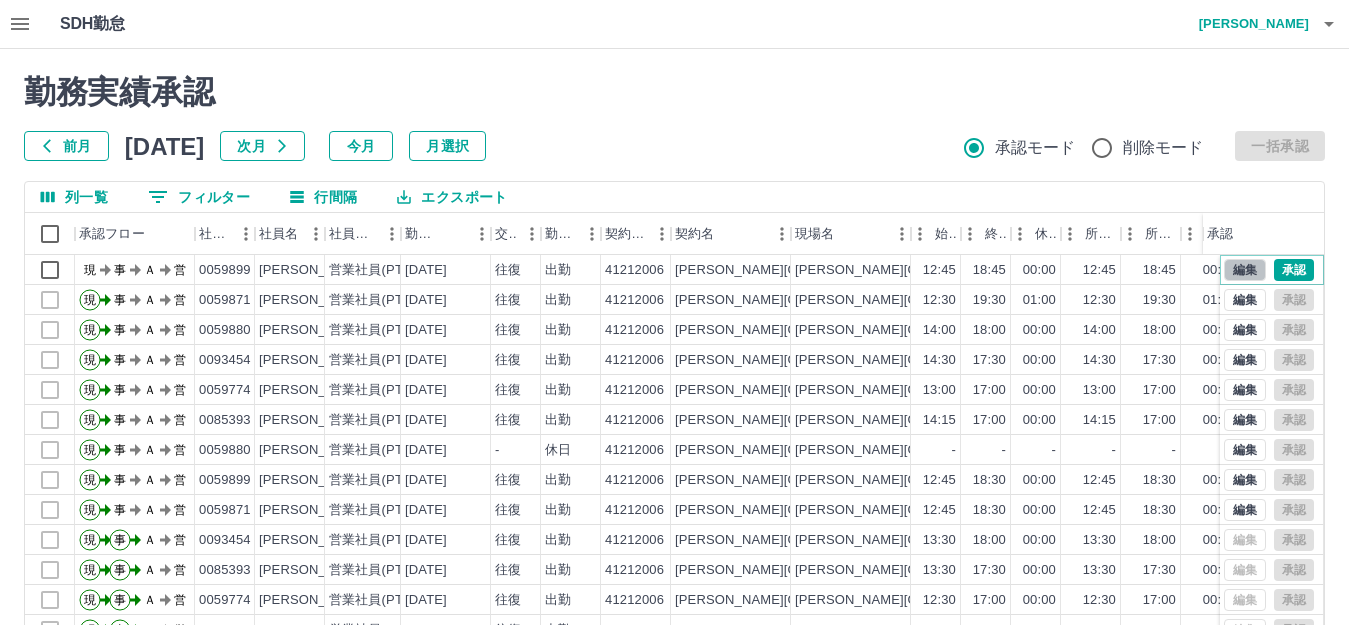 click on "編集" at bounding box center (1245, 270) 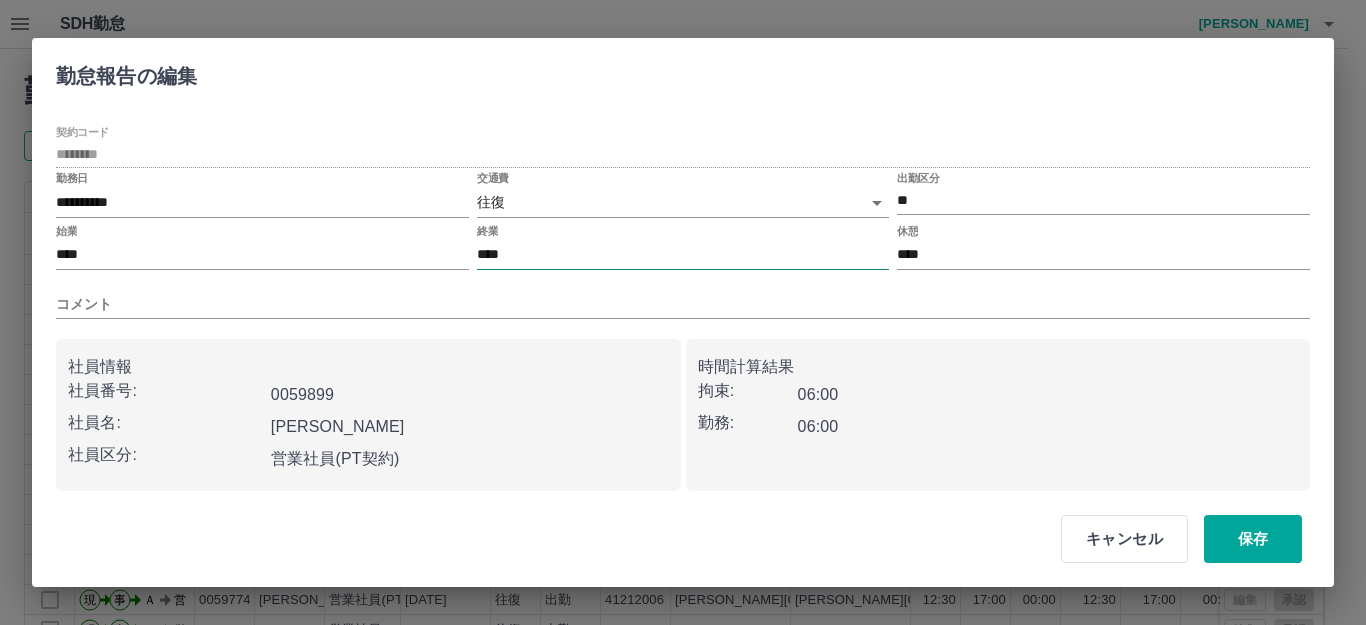 click on "****" at bounding box center [683, 255] 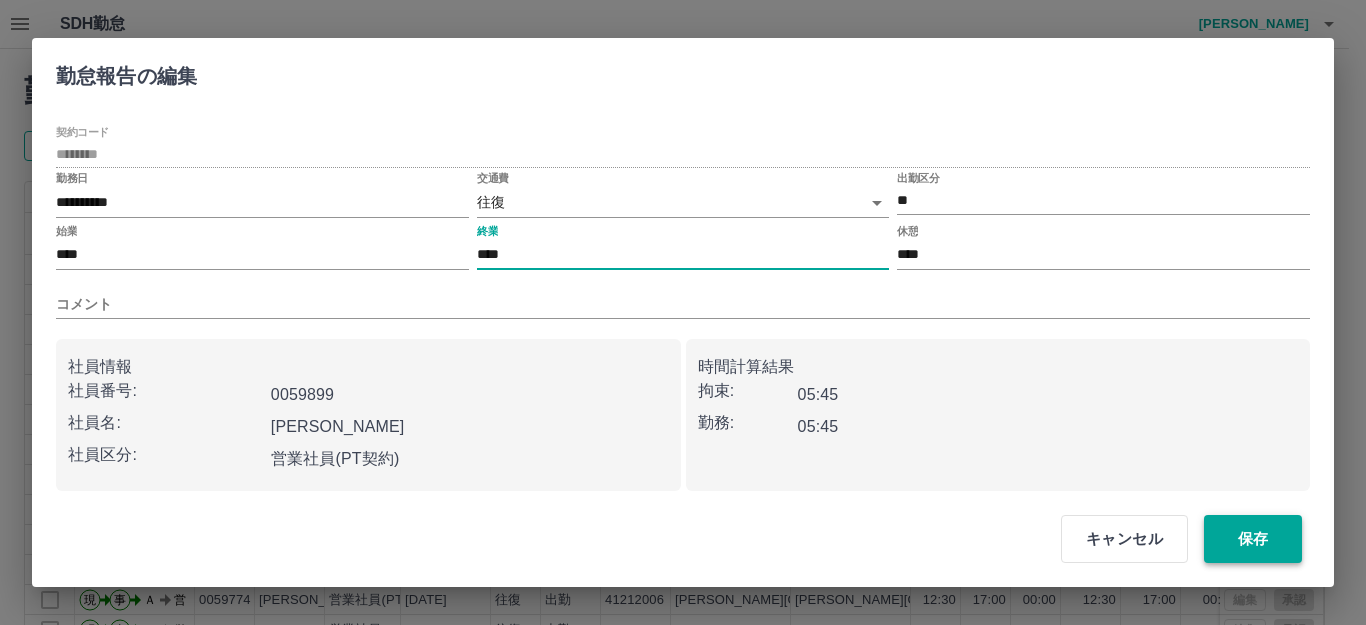 type on "****" 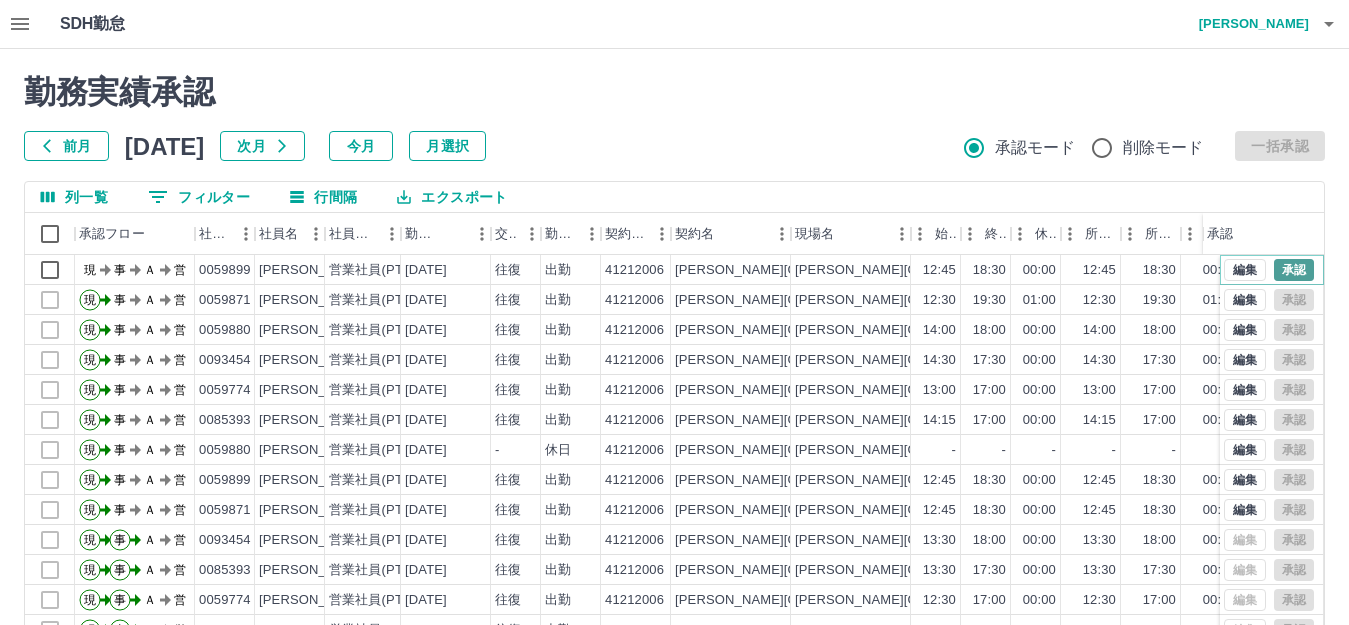click on "承認" at bounding box center [1294, 270] 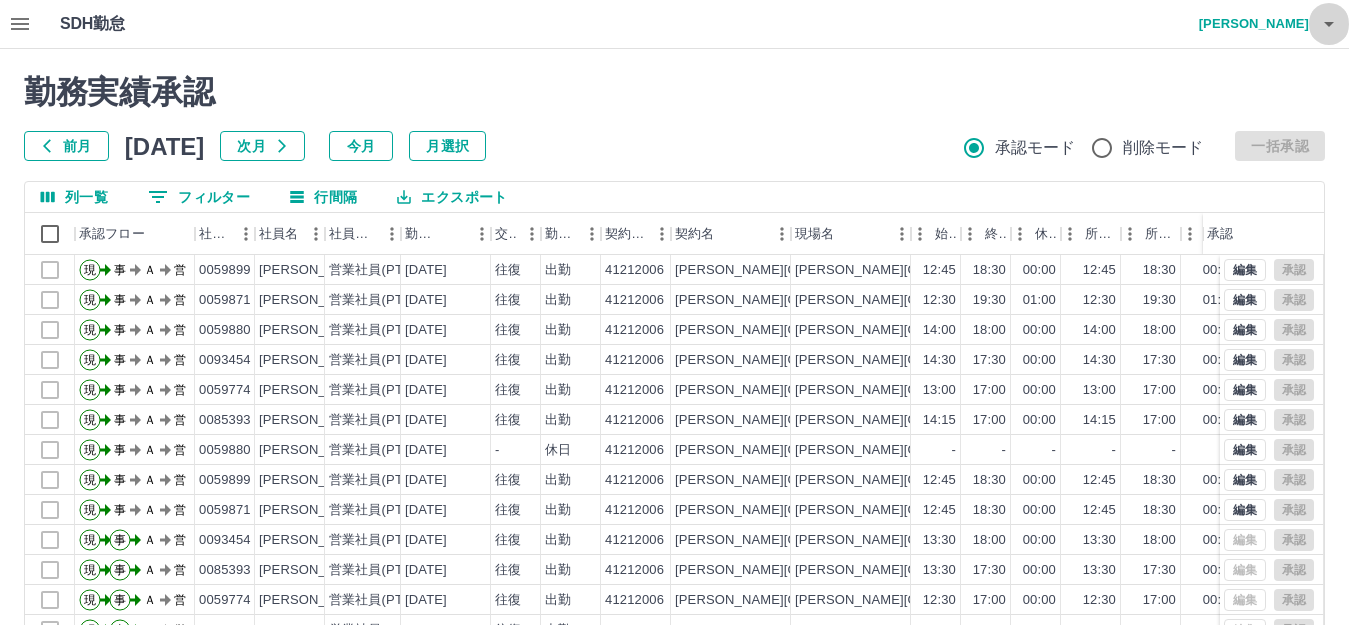click 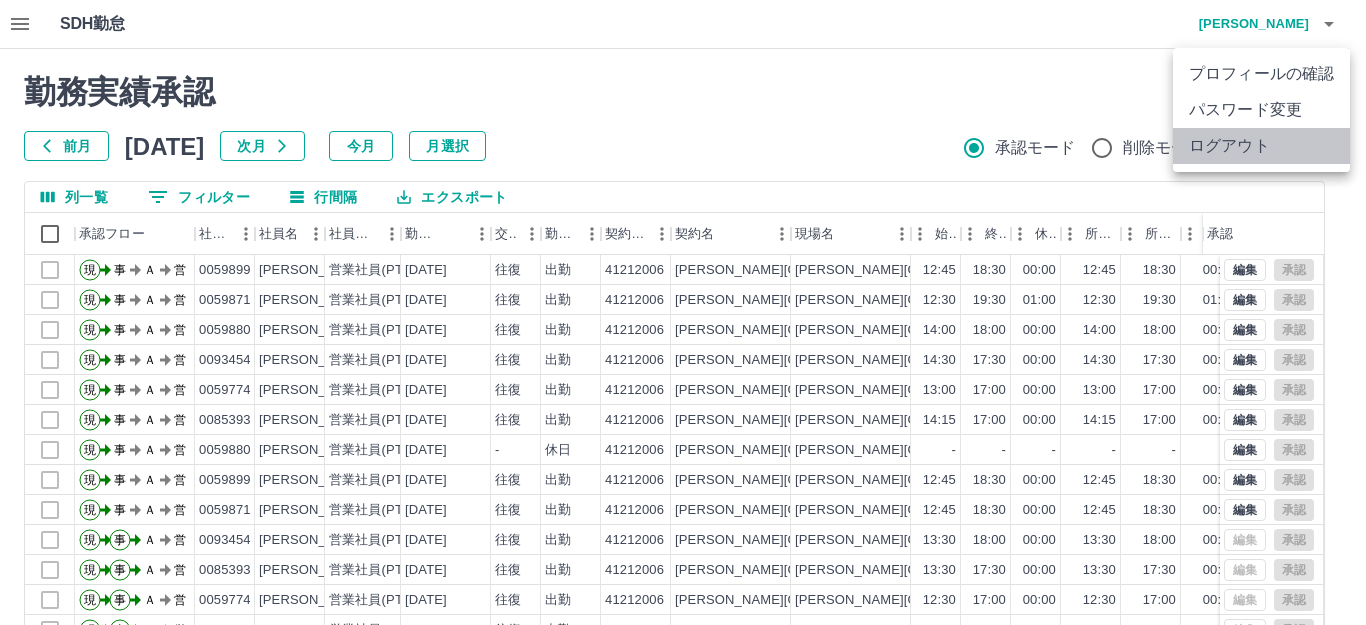 click on "ログアウト" at bounding box center [1261, 146] 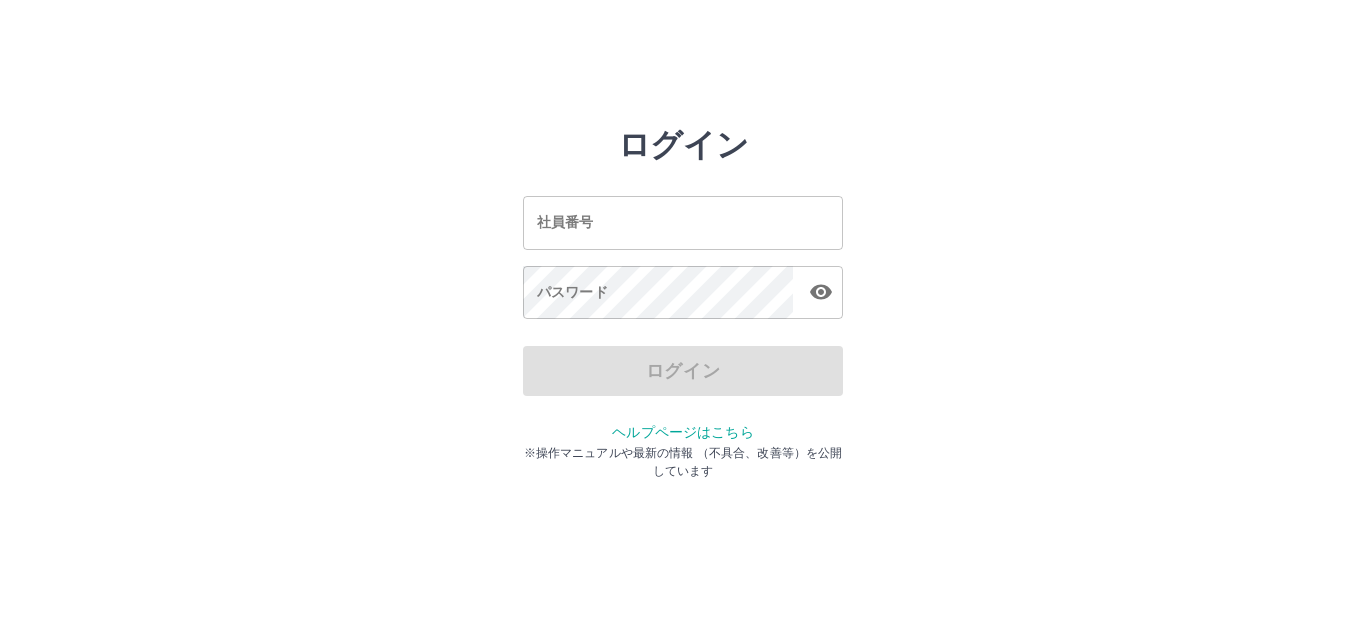 scroll, scrollTop: 0, scrollLeft: 0, axis: both 